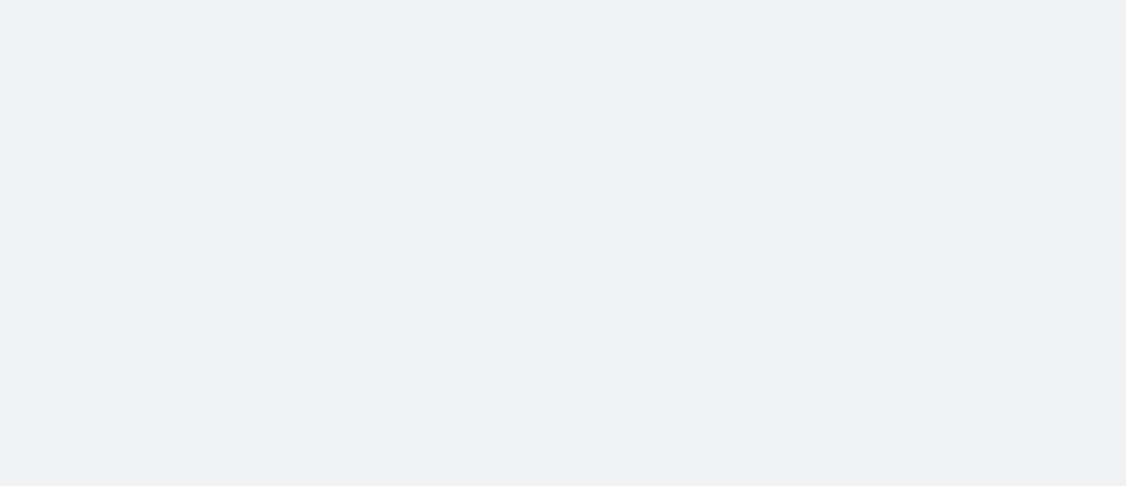 scroll, scrollTop: 0, scrollLeft: 0, axis: both 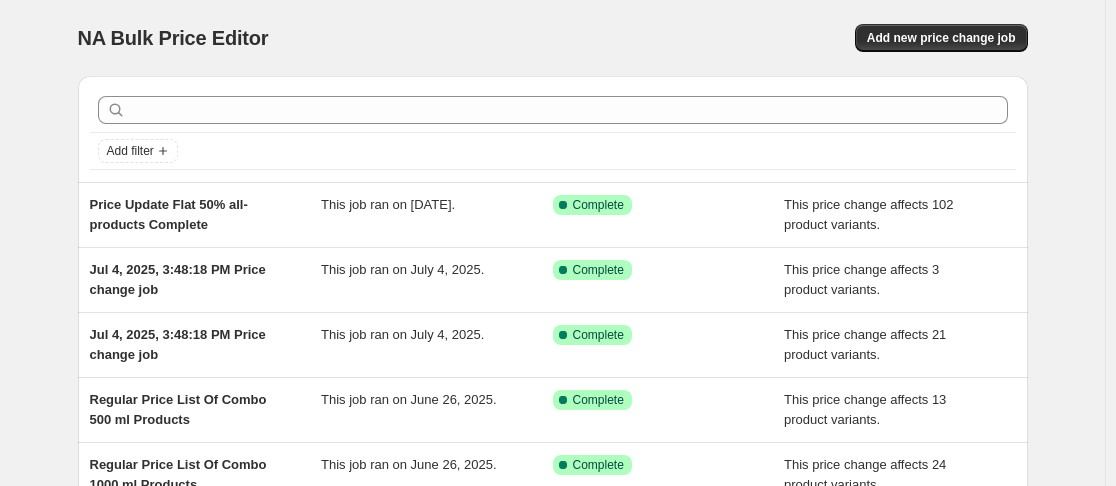 click on "NA Bulk Price Editor" at bounding box center [316, 38] 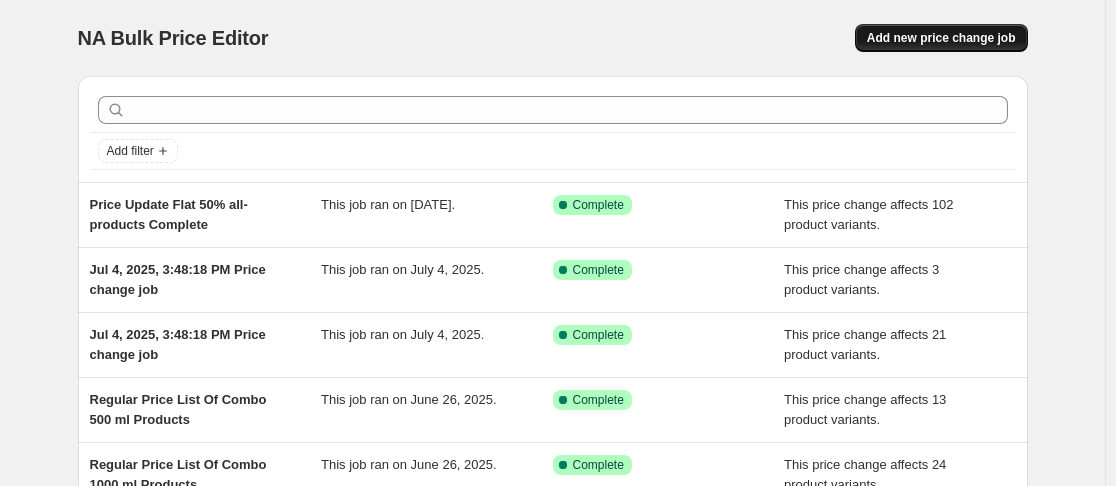 click on "Add new price change job" at bounding box center (941, 38) 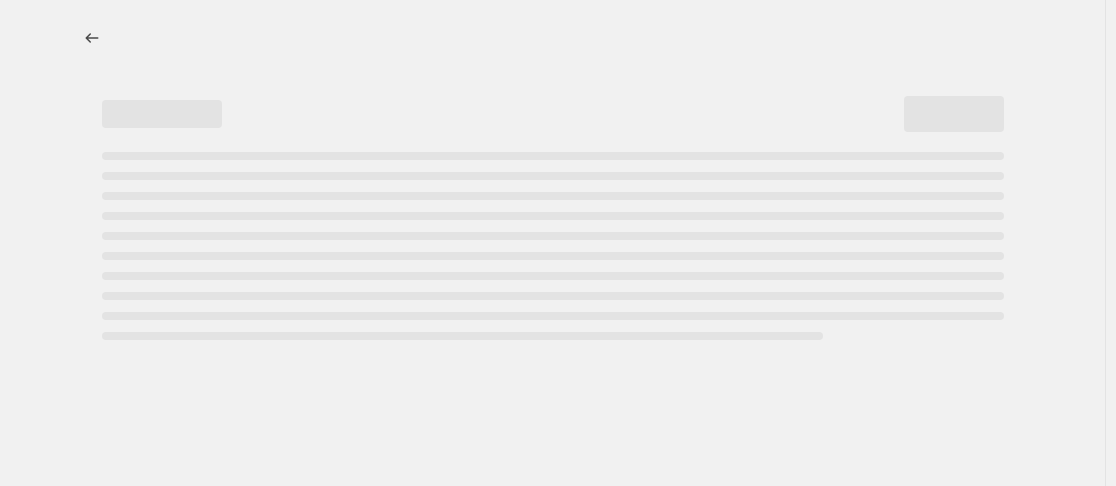 select on "percentage" 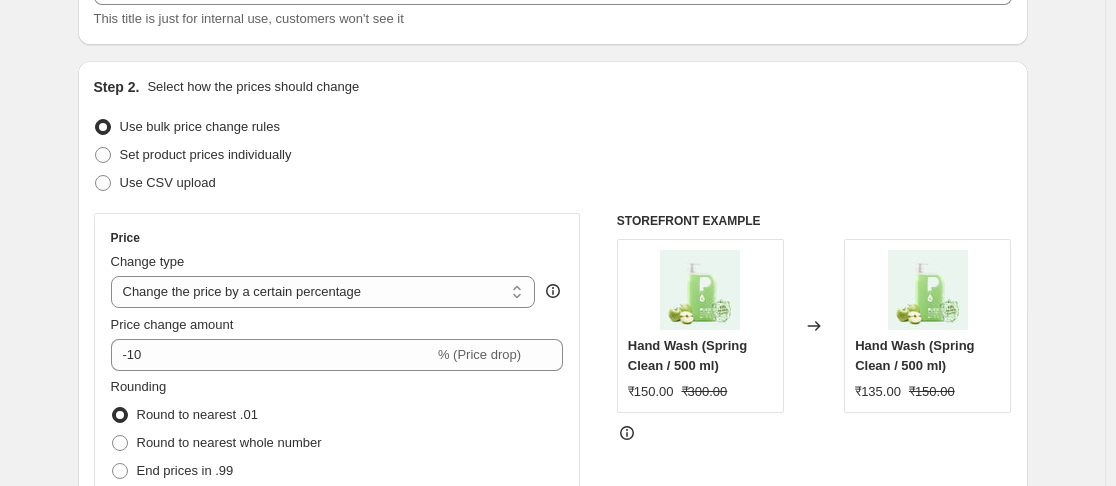 scroll, scrollTop: 200, scrollLeft: 0, axis: vertical 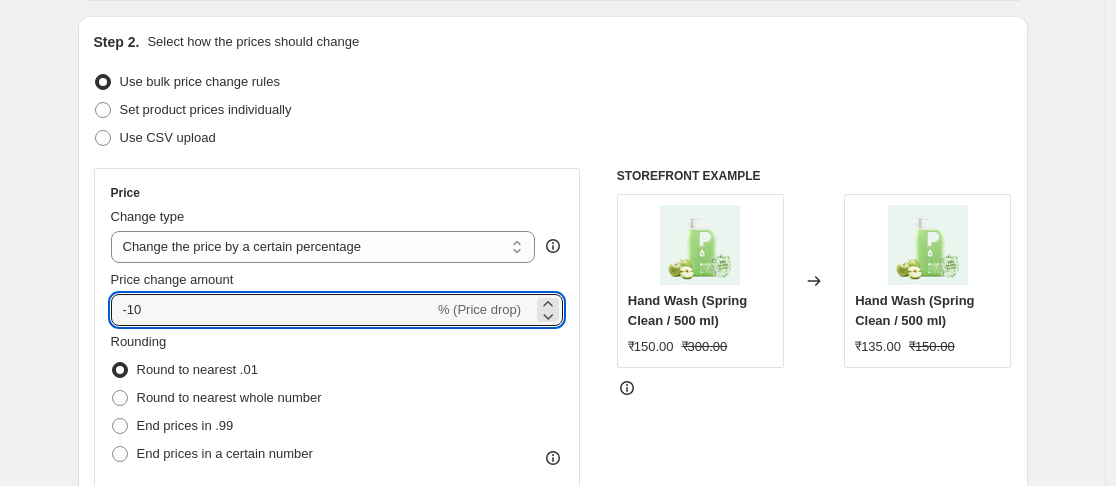 drag, startPoint x: 169, startPoint y: 308, endPoint x: 62, endPoint y: 322, distance: 107.912 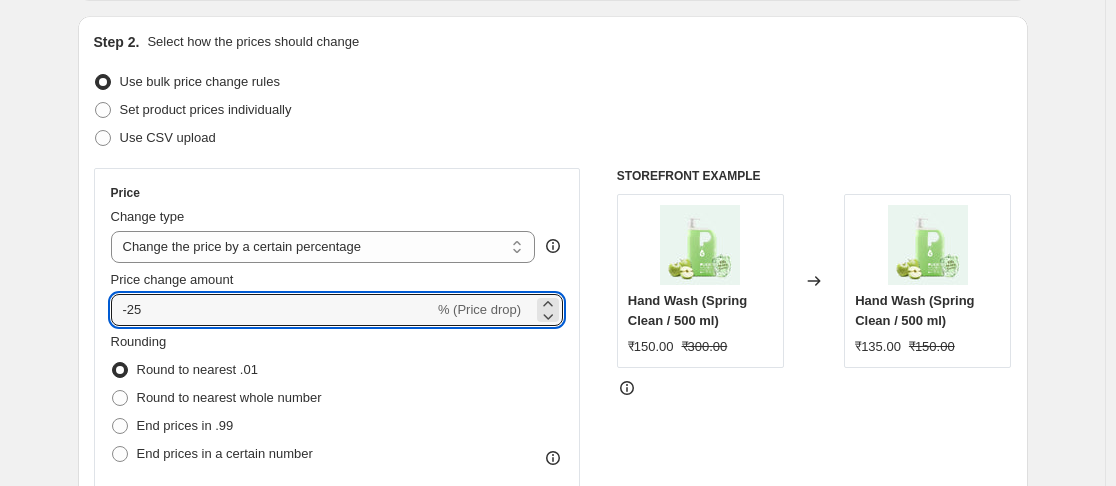 click on "Use CSV upload" at bounding box center [553, 138] 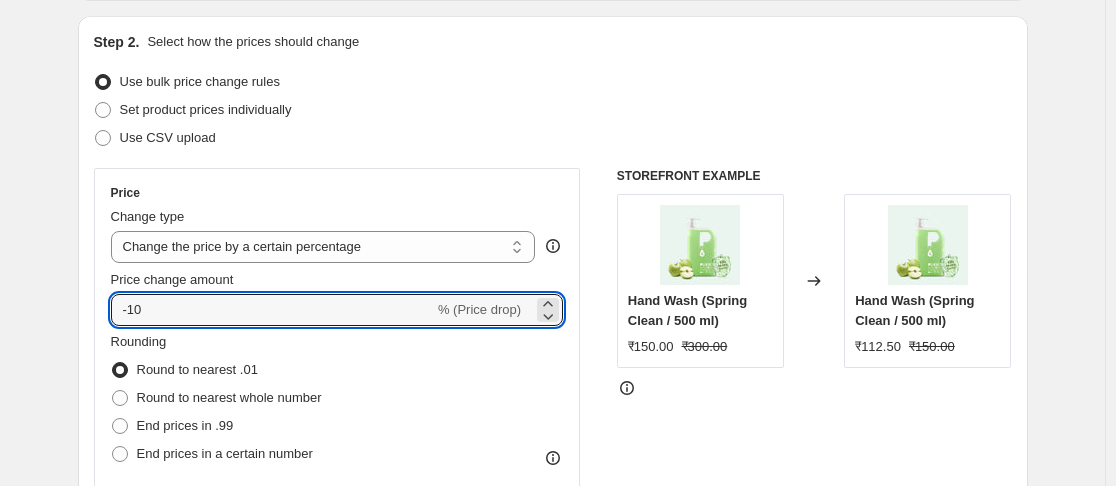 type on "-10" 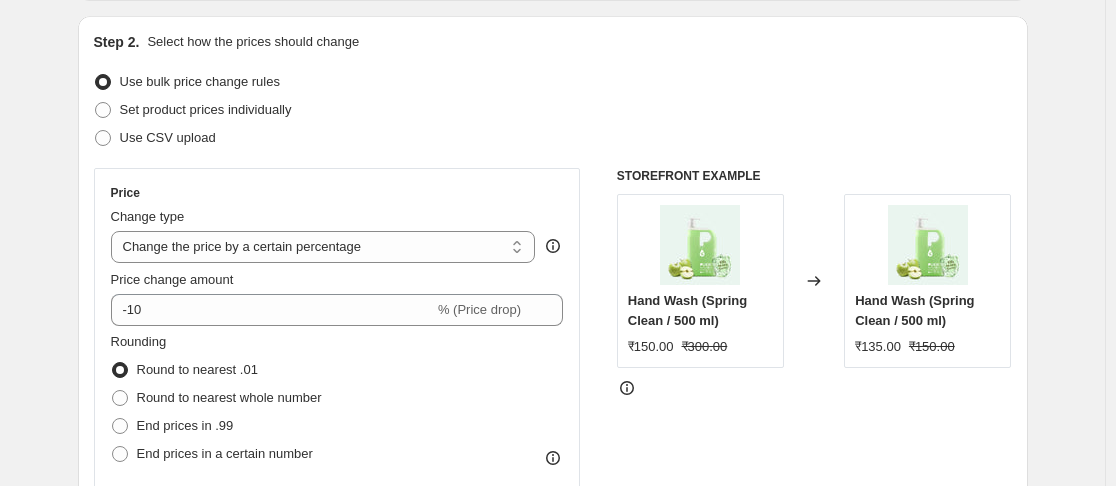 click on "Set product prices individually" at bounding box center (553, 110) 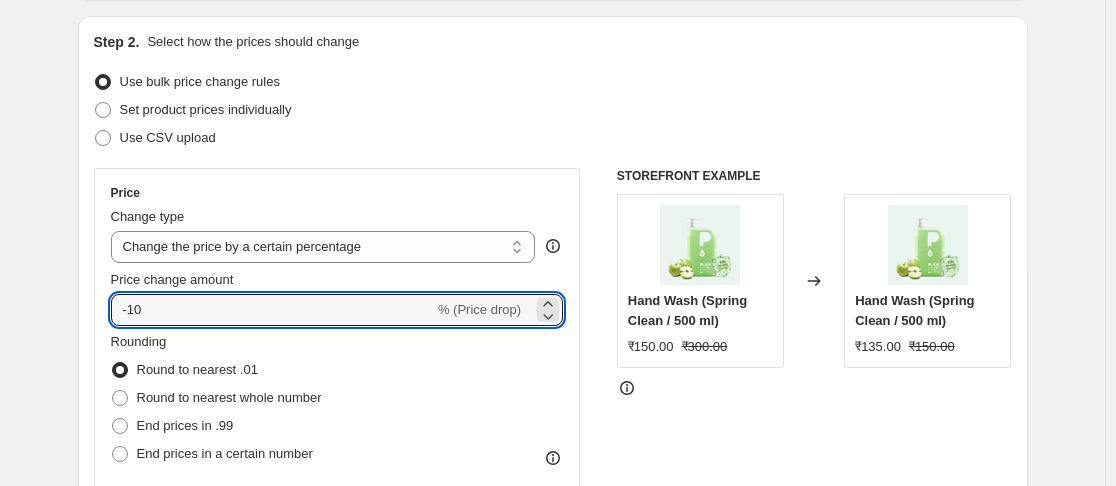 drag, startPoint x: 180, startPoint y: 311, endPoint x: -6, endPoint y: 273, distance: 189.84204 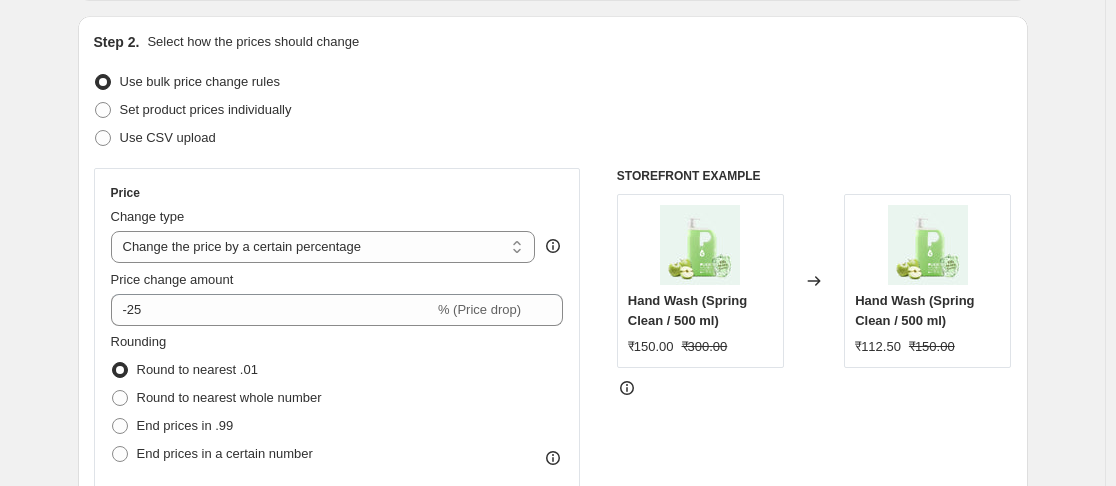 click on "Set product prices individually" at bounding box center [553, 110] 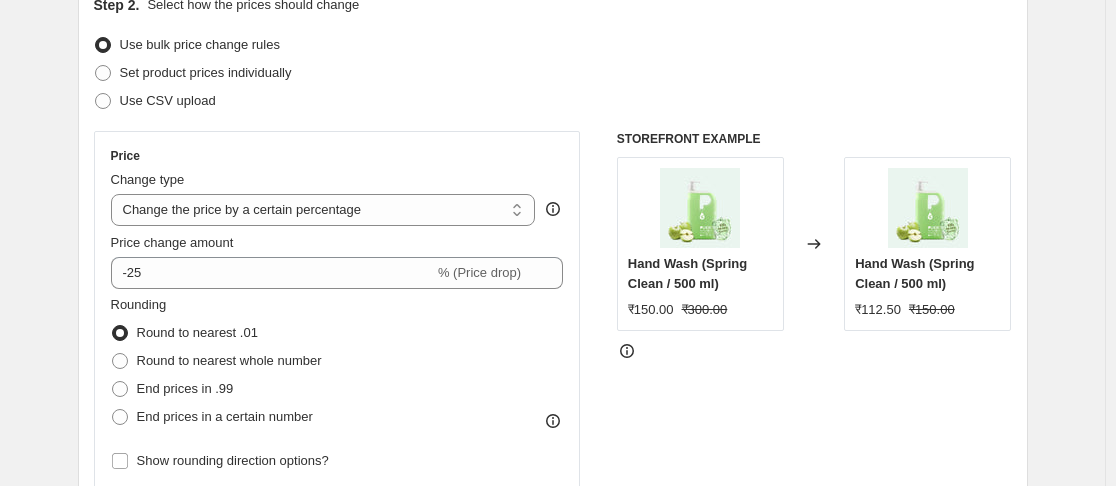 scroll, scrollTop: 300, scrollLeft: 0, axis: vertical 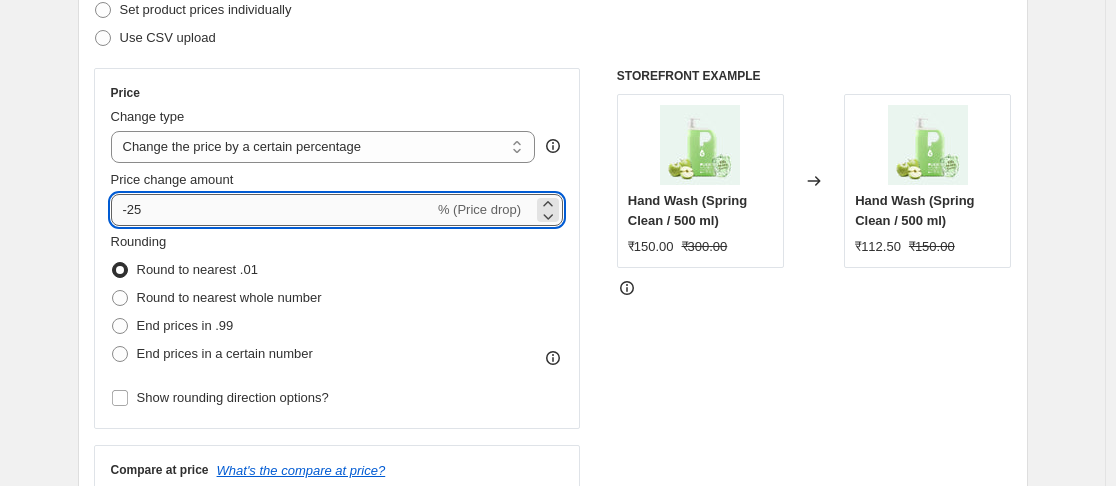 click on "-25" at bounding box center (272, 210) 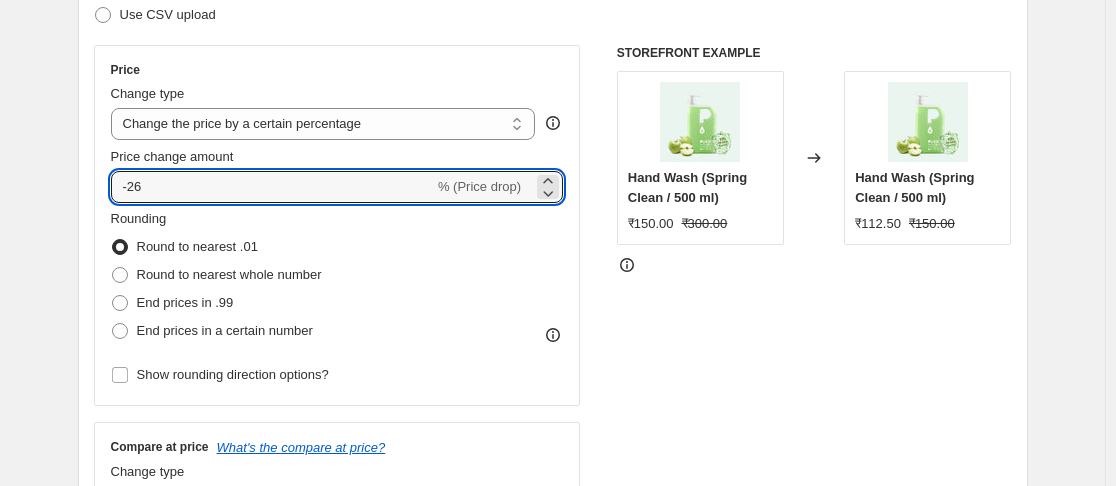 scroll, scrollTop: 300, scrollLeft: 0, axis: vertical 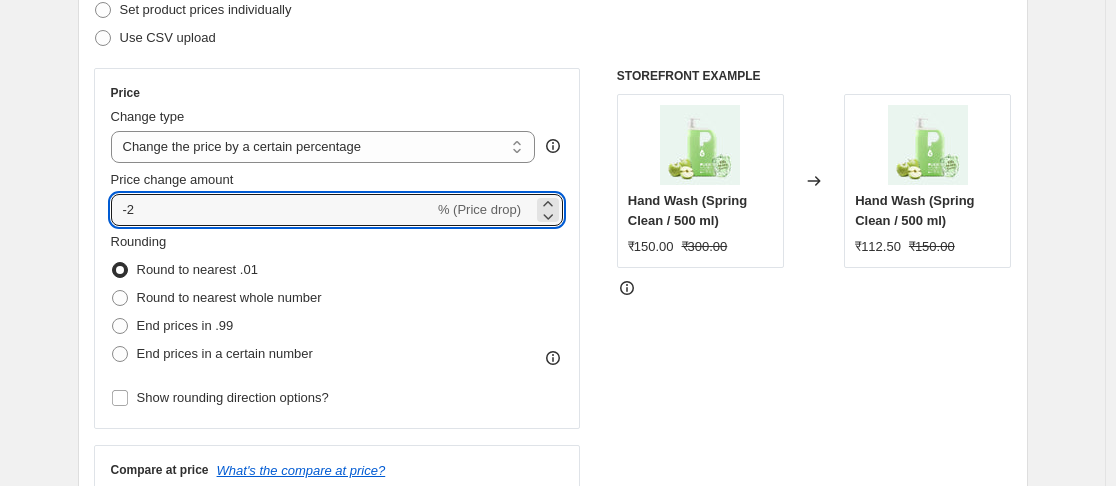 type on "-25" 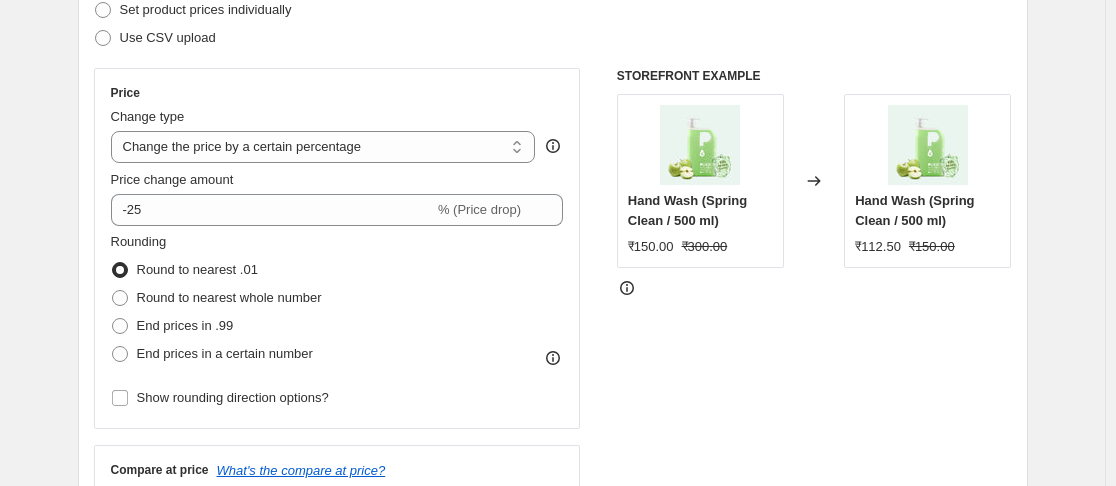 click on "Set product prices individually" at bounding box center [553, 10] 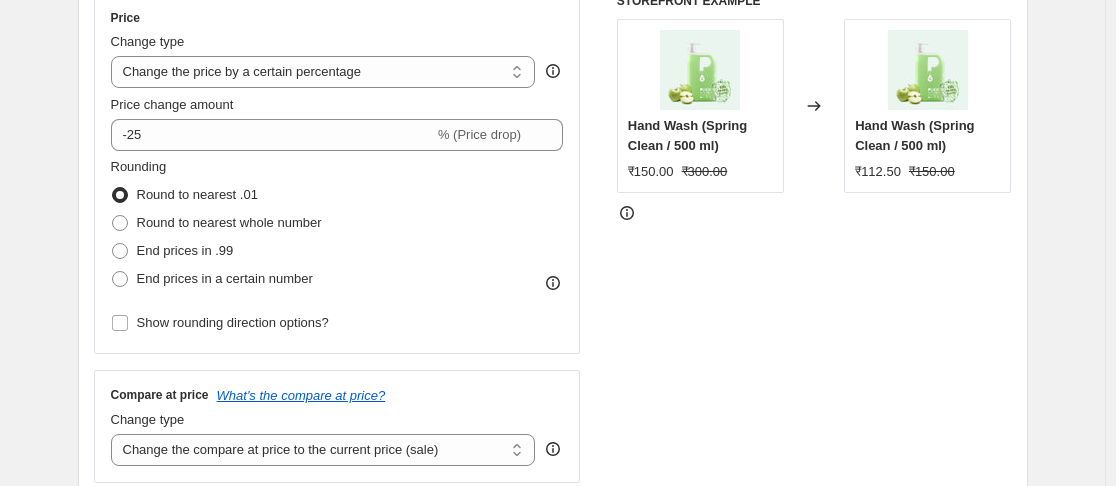 scroll, scrollTop: 500, scrollLeft: 0, axis: vertical 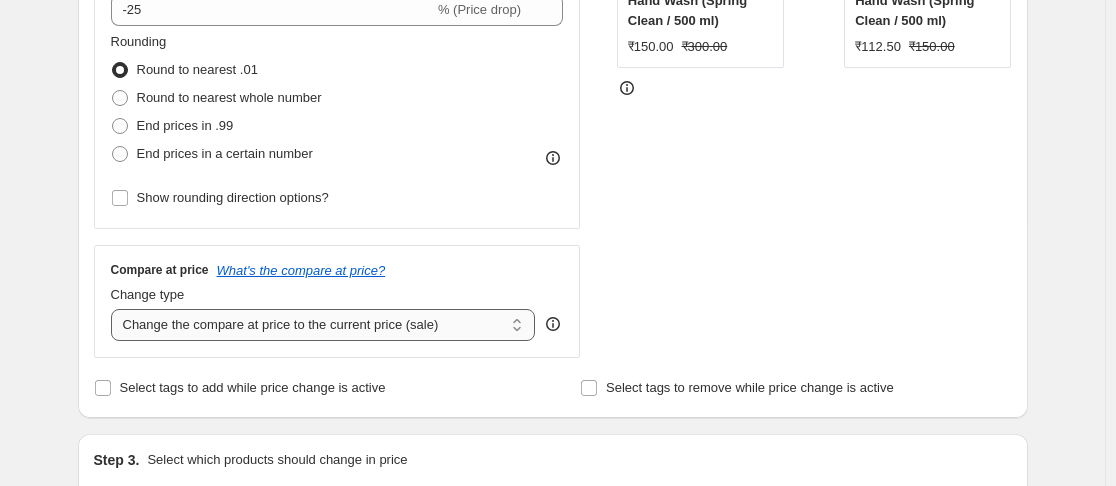 click on "Change the compare at price to the current price (sale) Change the compare at price to a certain amount Change the compare at price by a certain amount Change the compare at price by a certain percentage Change the compare at price by a certain amount relative to the actual price Change the compare at price by a certain percentage relative to the actual price Don't change the compare at price Remove the compare at price" at bounding box center (323, 325) 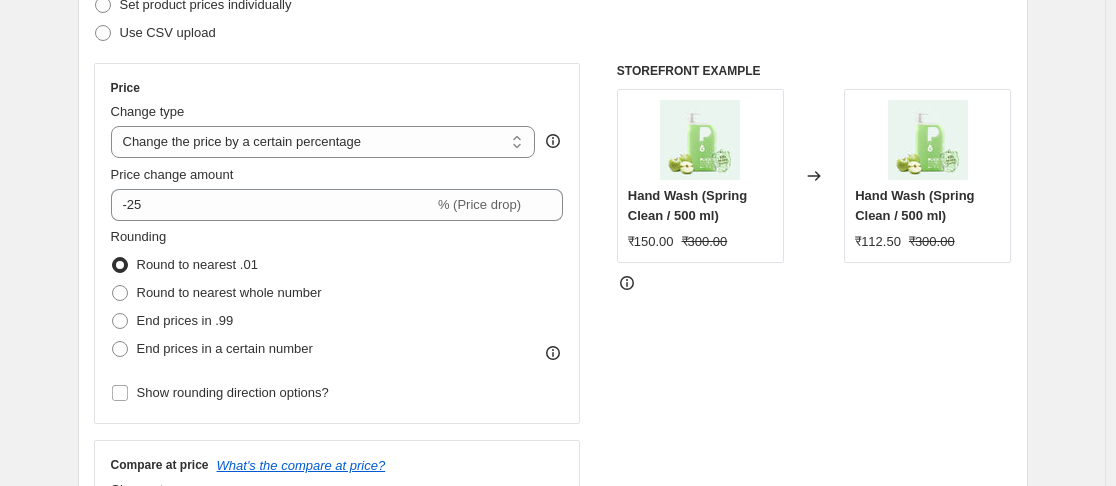 scroll, scrollTop: 300, scrollLeft: 0, axis: vertical 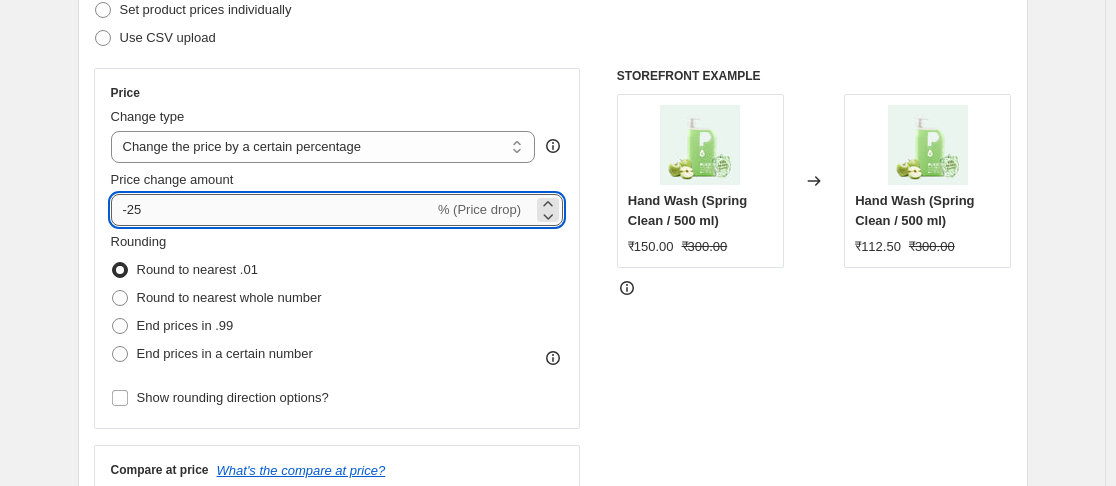 click on "-25" at bounding box center [272, 210] 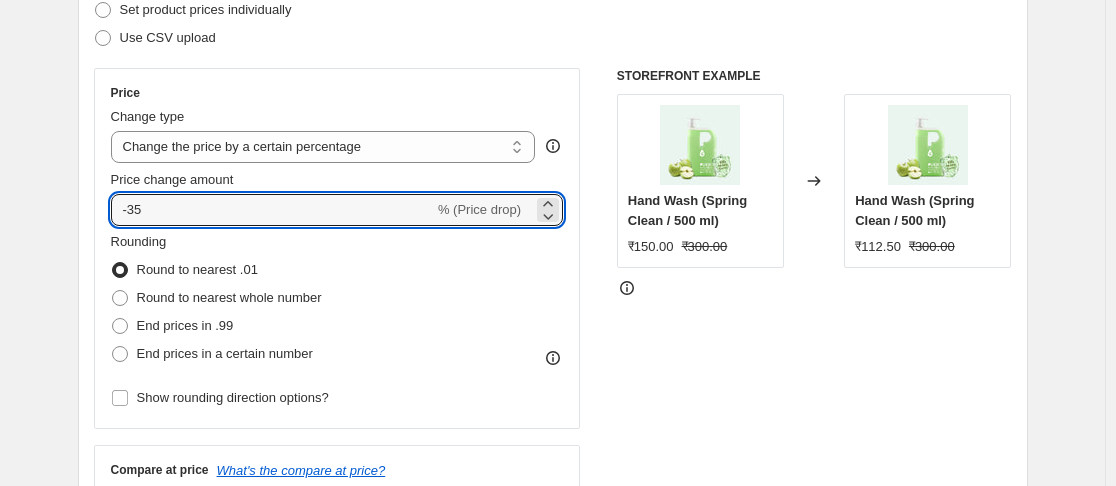type on "-35" 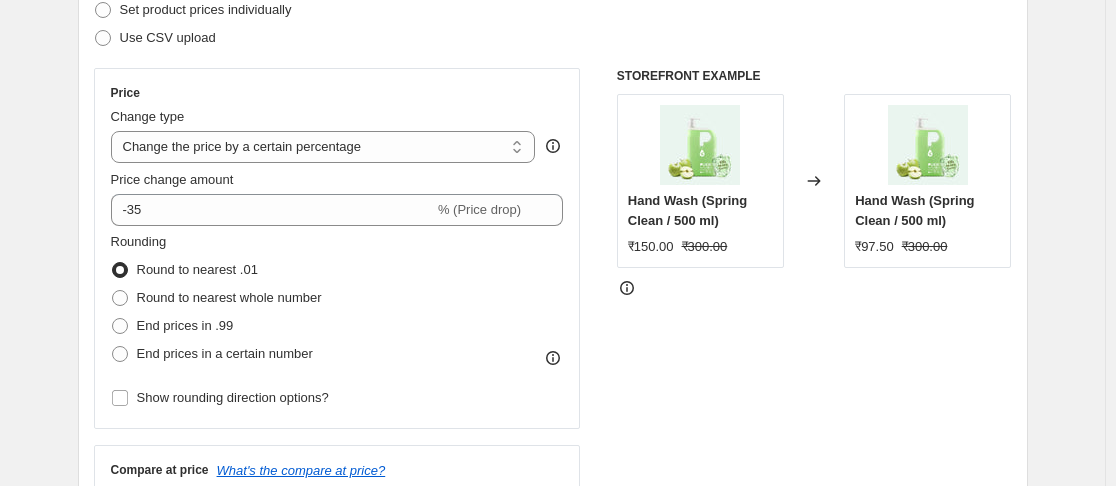 click on "STOREFRONT EXAMPLE Hand Wash (Spring Clean / 500 ml) ₹150.00 ₹300.00 Changed to Hand Wash (Spring Clean / 500 ml) ₹97.50 ₹300.00" at bounding box center [814, 313] 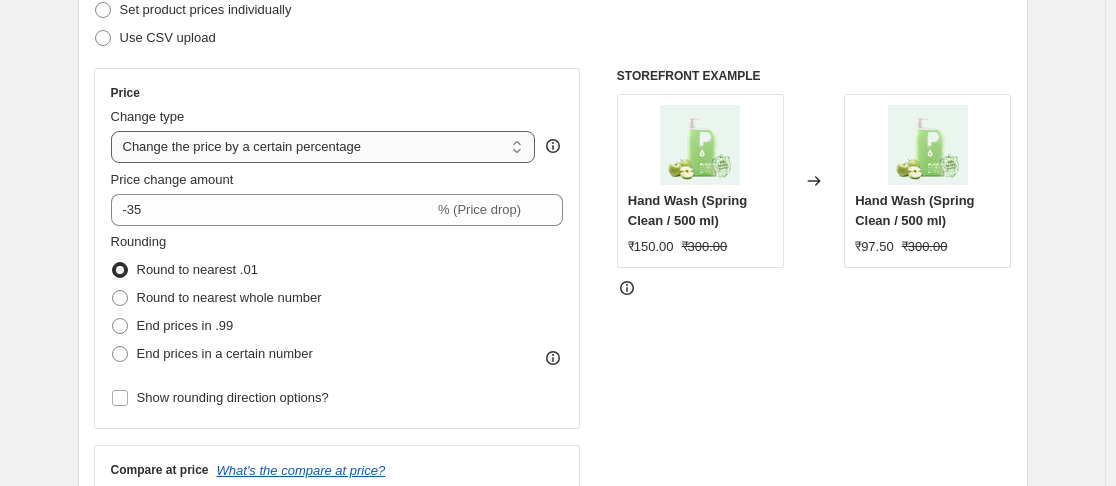 click on "Change the price to a certain amount Change the price by a certain amount Change the price by a certain percentage Change the price to the current compare at price (price before sale) Change the price by a certain amount relative to the compare at price Change the price by a certain percentage relative to the compare at price Don't change the price Change the price by a certain percentage relative to the cost per item Change price to certain cost margin" at bounding box center (323, 147) 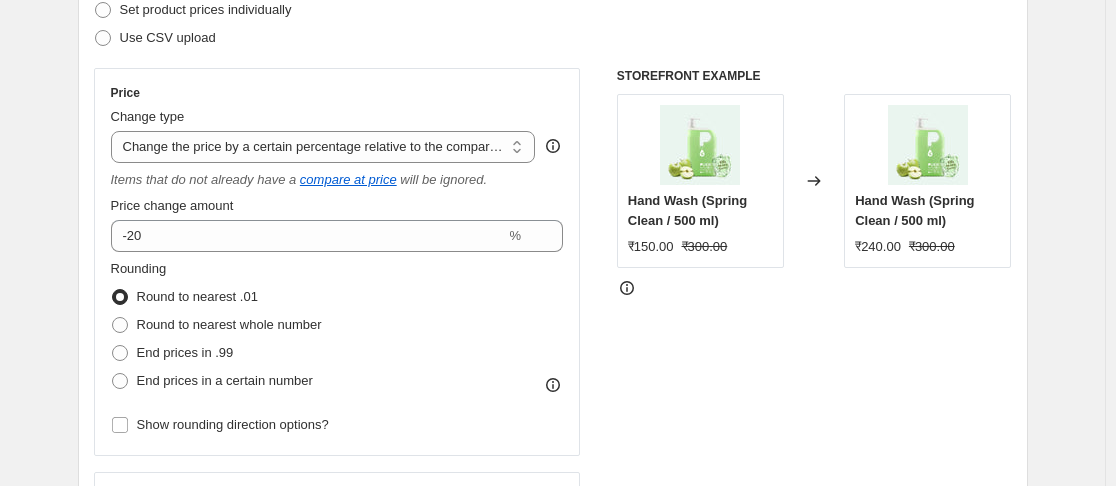 click on "STOREFRONT EXAMPLE Hand Wash (Spring Clean / 500 ml) ₹150.00 ₹300.00 Changed to Hand Wash (Spring Clean / 500 ml) ₹240.00 ₹300.00" at bounding box center (814, 326) 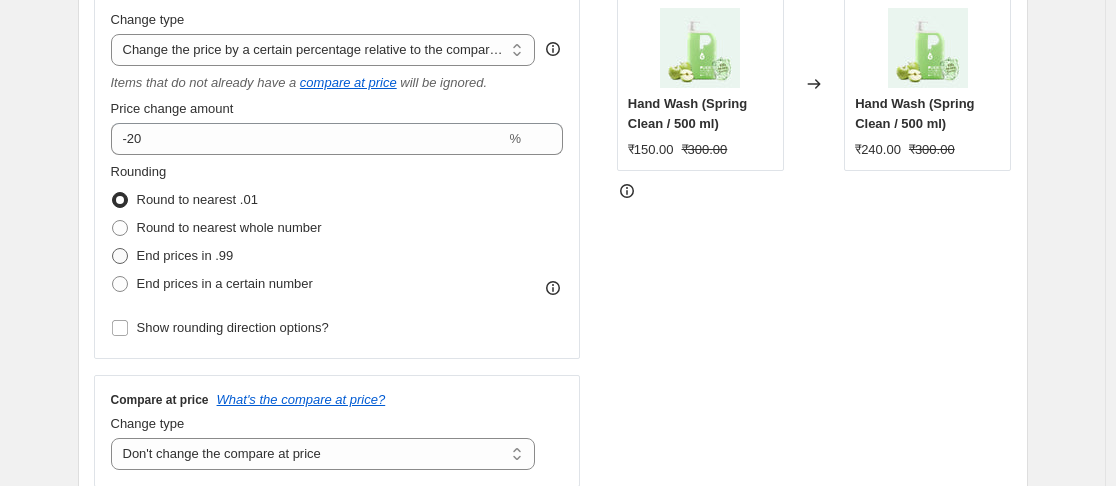 scroll, scrollTop: 300, scrollLeft: 0, axis: vertical 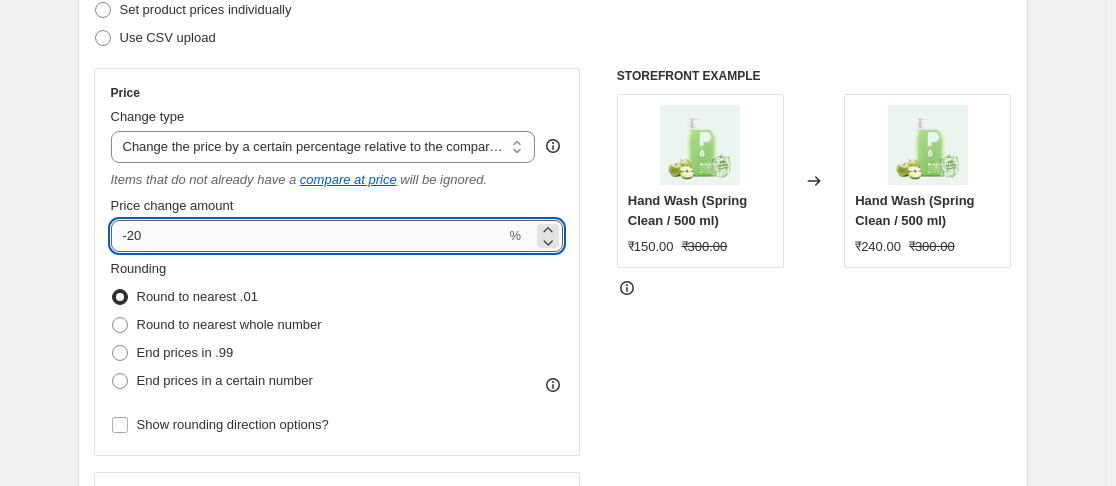 click on "-20" at bounding box center (308, 236) 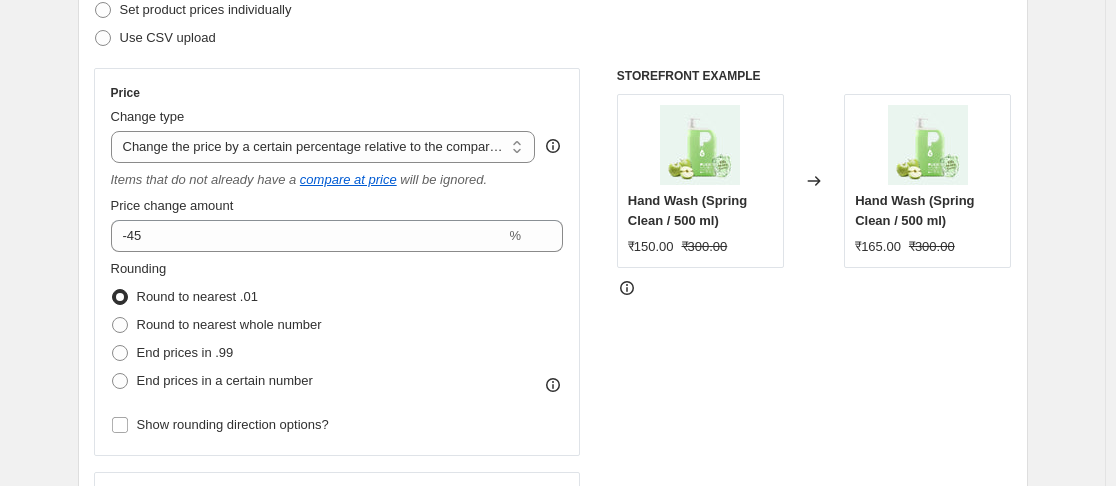 click on "STOREFRONT EXAMPLE Hand Wash (Spring Clean / 500 ml) ₹150.00 ₹300.00 Changed to Hand Wash (Spring Clean / 500 ml) ₹165.00 ₹300.00" at bounding box center (814, 326) 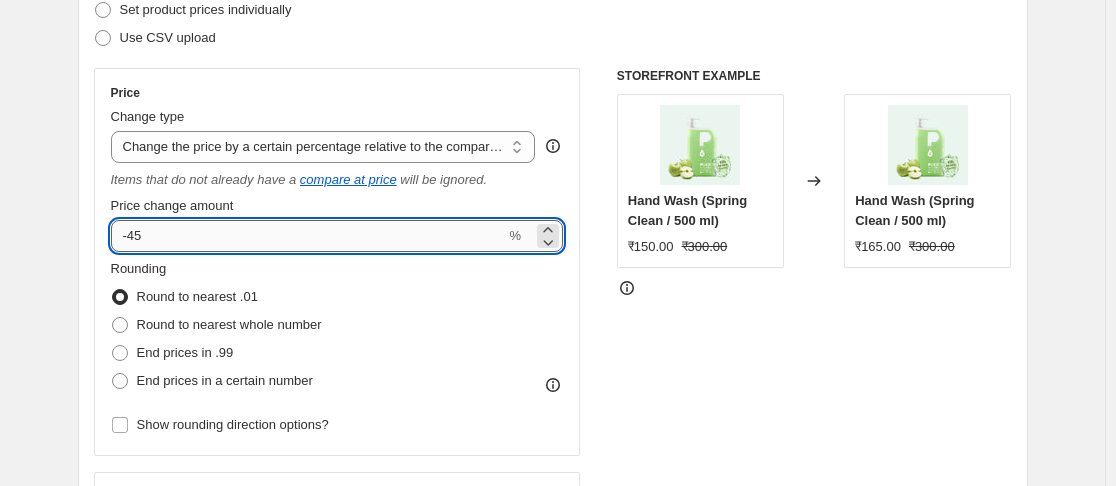 click on "-45" at bounding box center [308, 236] 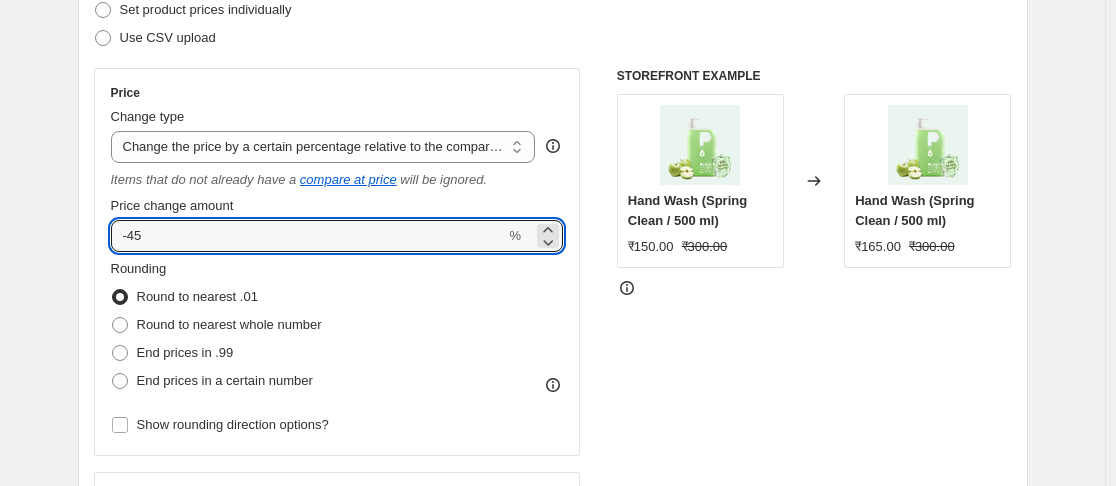 type on "-4" 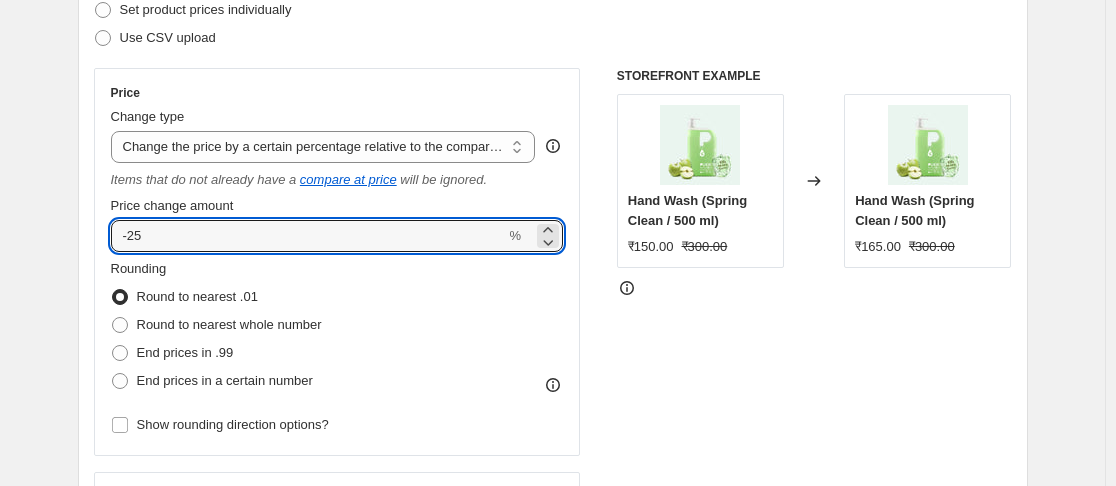 type on "-25" 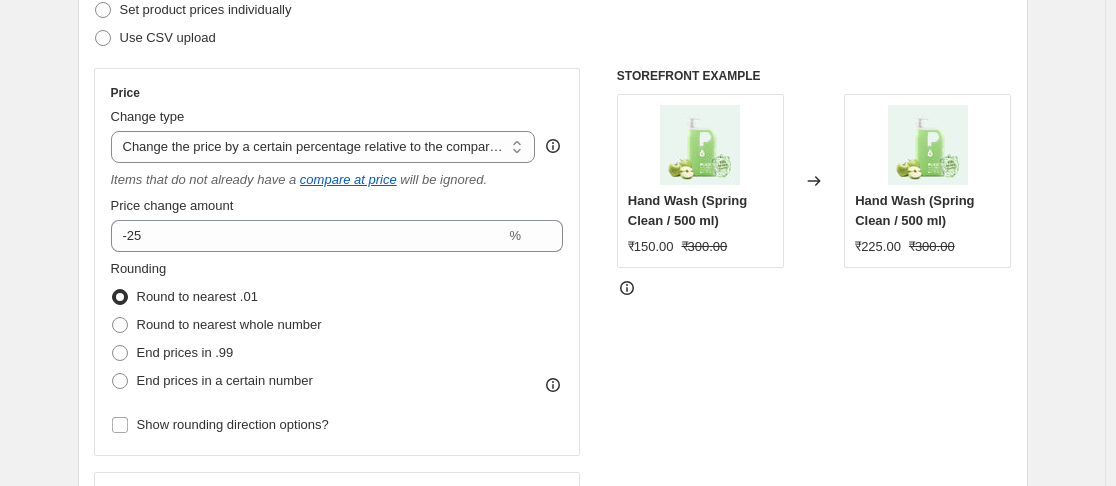 click on "STOREFRONT EXAMPLE Hand Wash (Spring Clean / 500 ml) ₹150.00 ₹300.00 Changed to Hand Wash (Spring Clean / 500 ml) ₹225.00 ₹300.00" at bounding box center (814, 326) 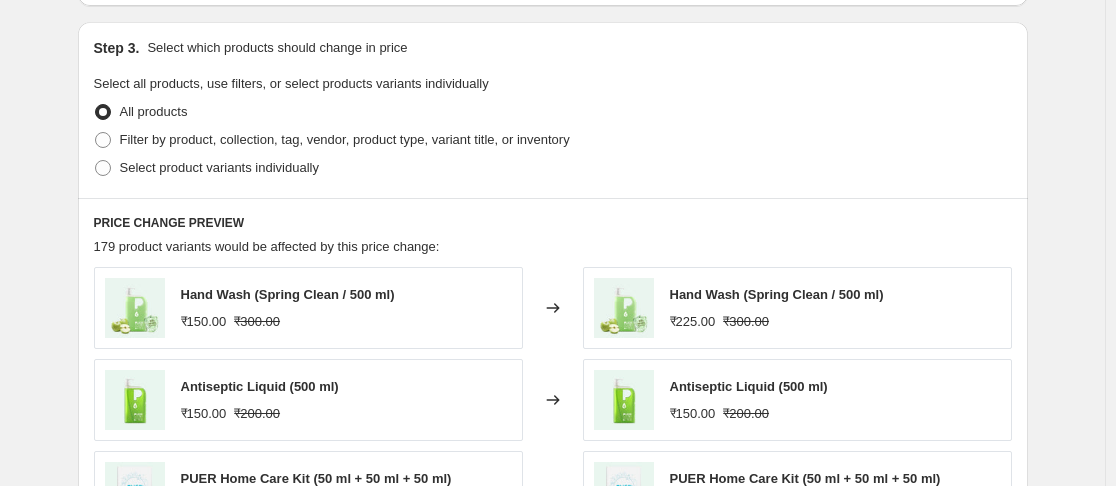 scroll, scrollTop: 840, scrollLeft: 0, axis: vertical 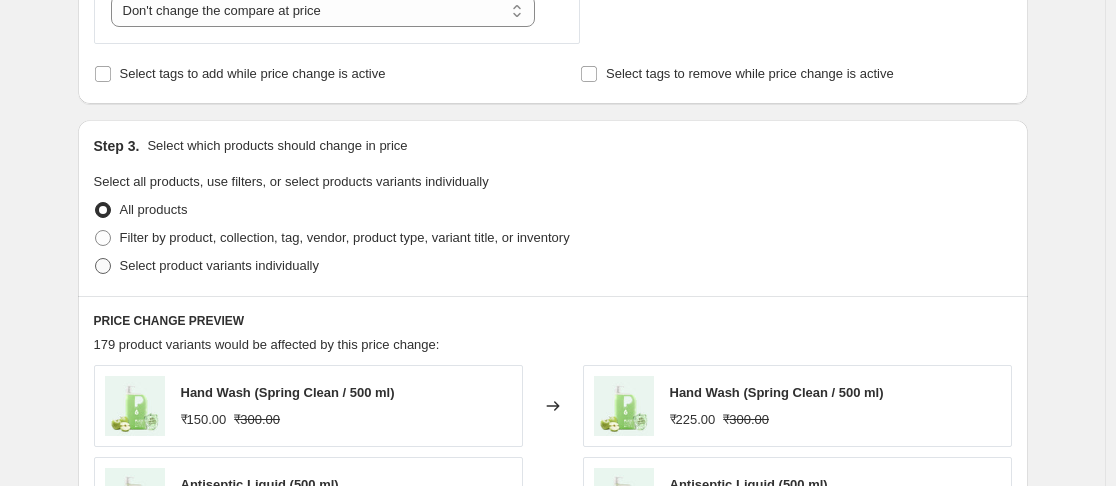 click on "Select product variants individually" at bounding box center [219, 265] 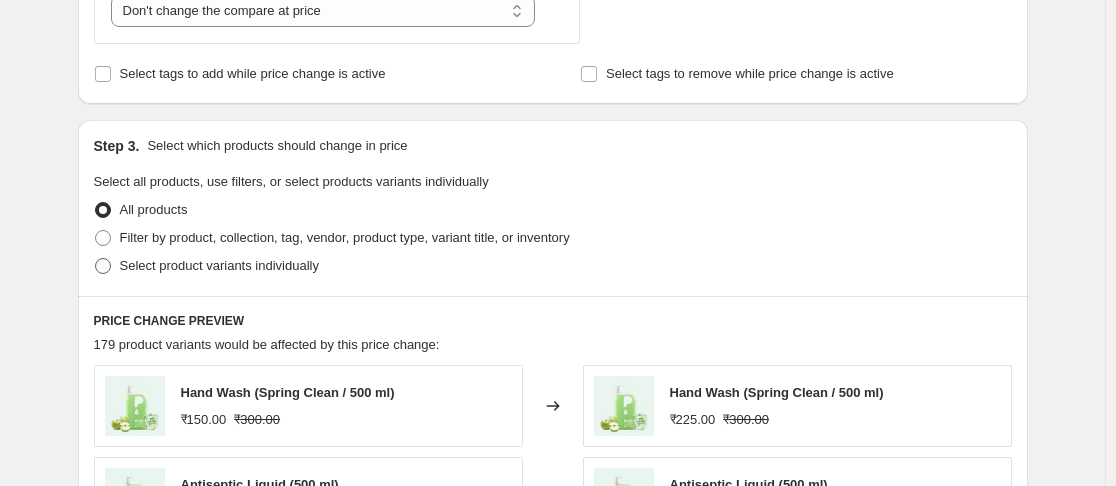 radio on "true" 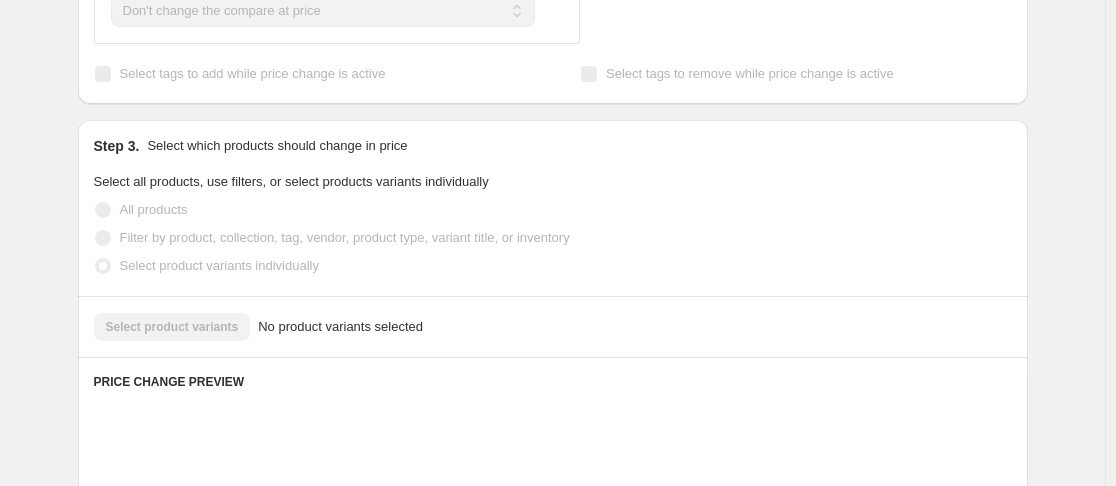 scroll, scrollTop: 940, scrollLeft: 0, axis: vertical 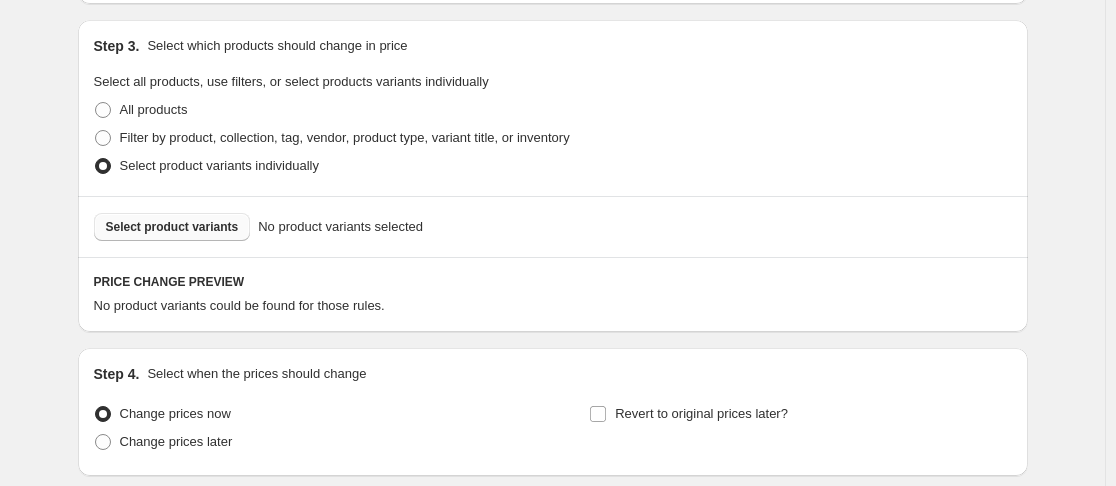 click on "Select product variants" at bounding box center [172, 227] 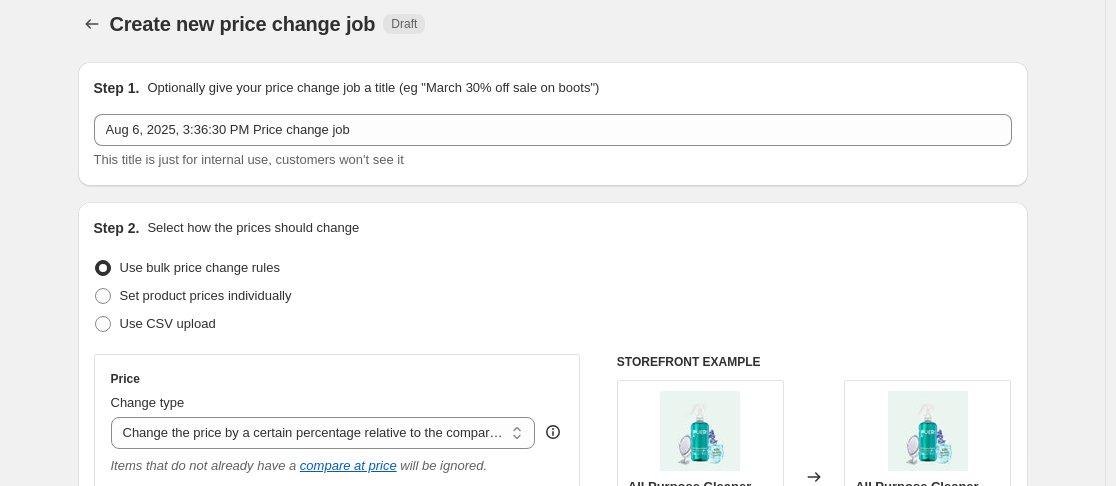 scroll, scrollTop: 0, scrollLeft: 0, axis: both 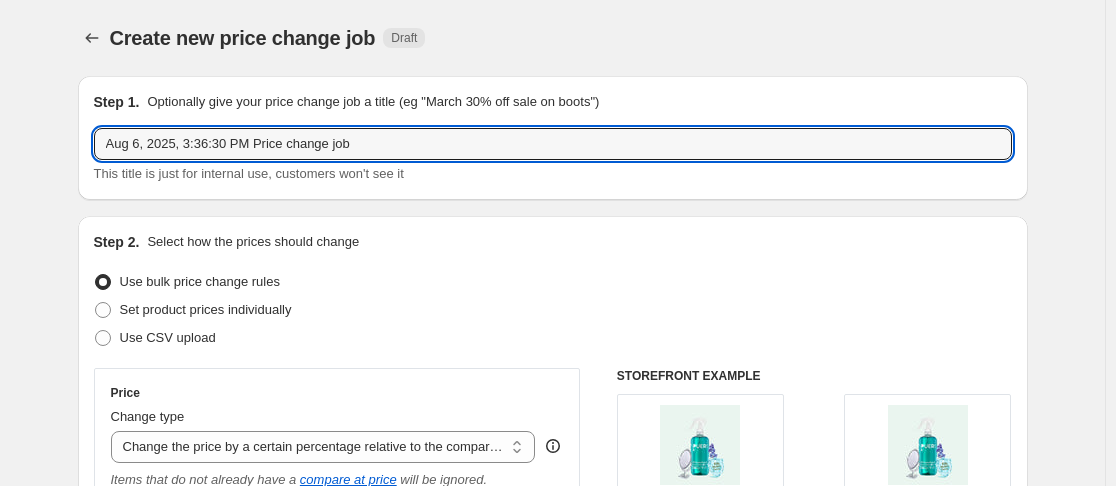 drag, startPoint x: 250, startPoint y: 151, endPoint x: 69, endPoint y: 147, distance: 181.04419 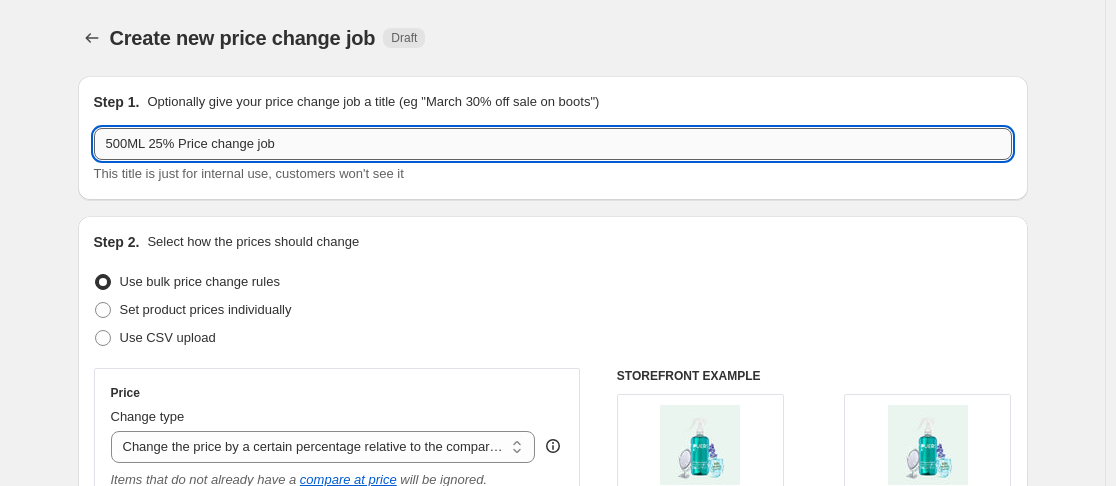 drag, startPoint x: 179, startPoint y: 142, endPoint x: 362, endPoint y: 139, distance: 183.02458 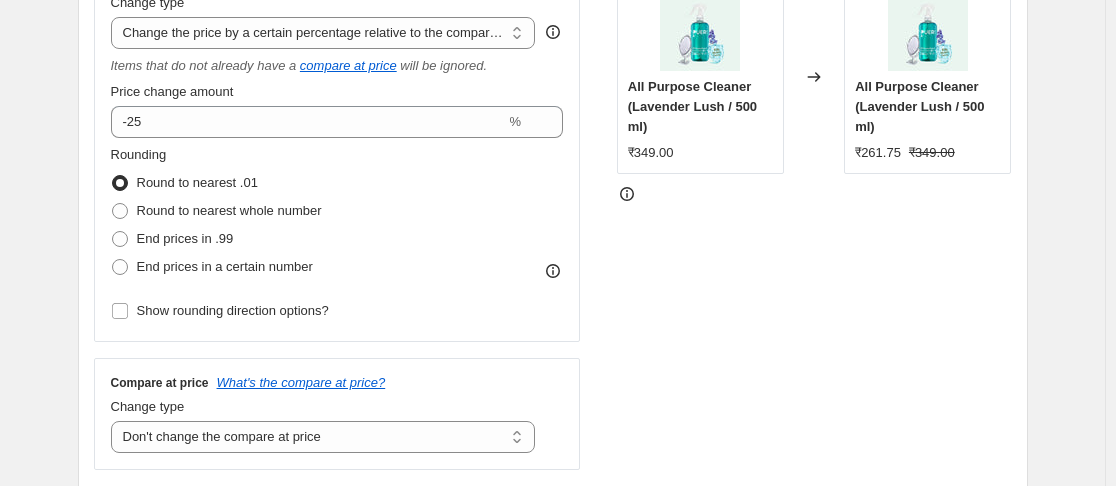 scroll, scrollTop: 400, scrollLeft: 0, axis: vertical 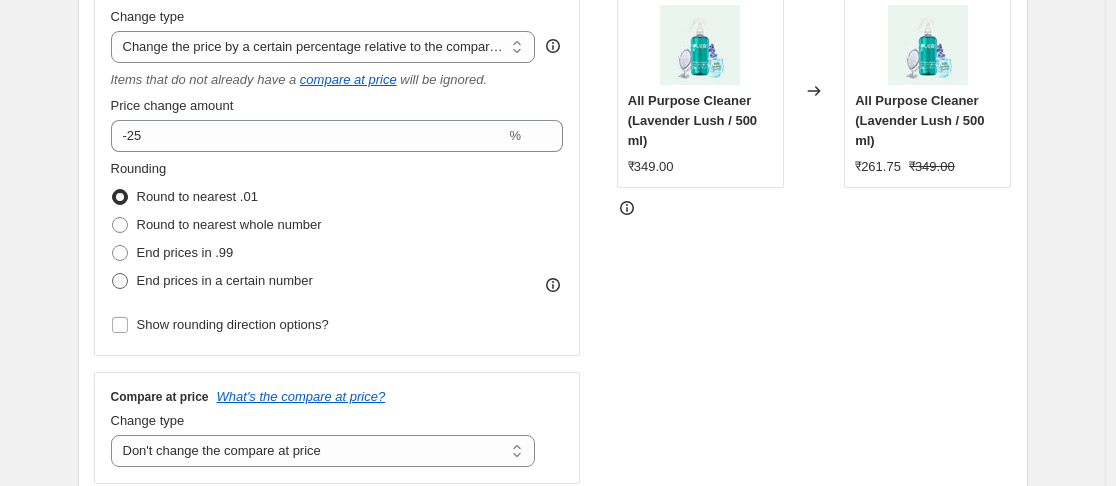type on "500ML 25% - 6.8.25" 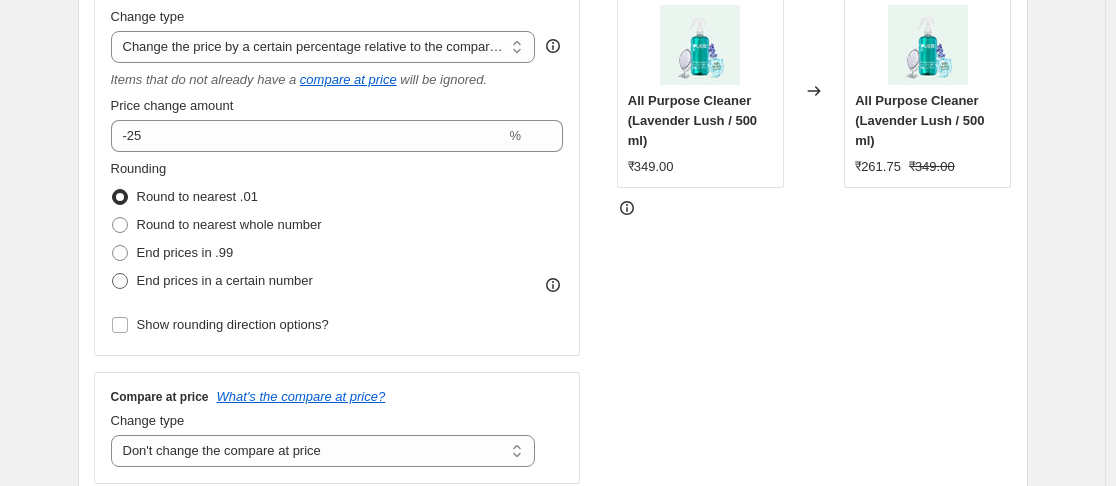 radio on "true" 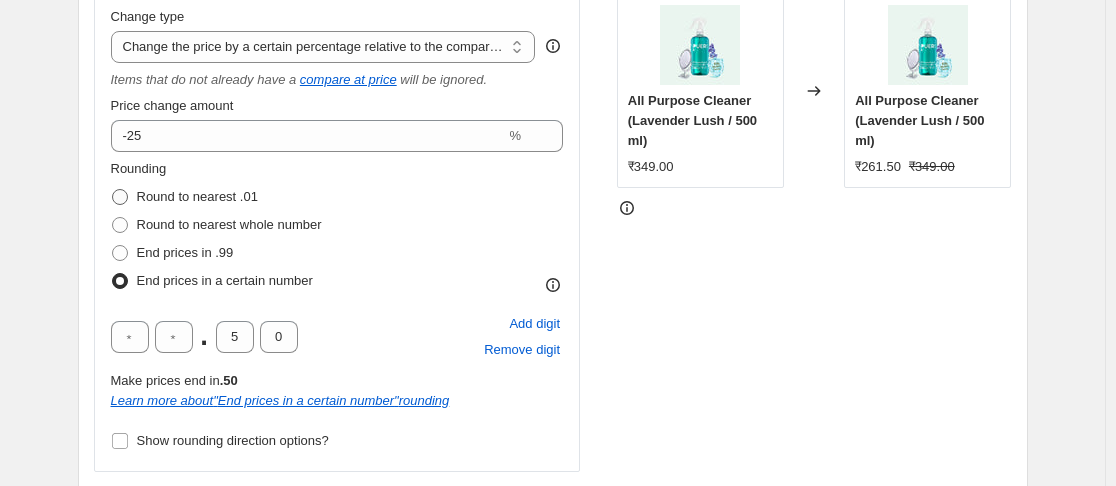 click on "Round to nearest .01" at bounding box center [197, 197] 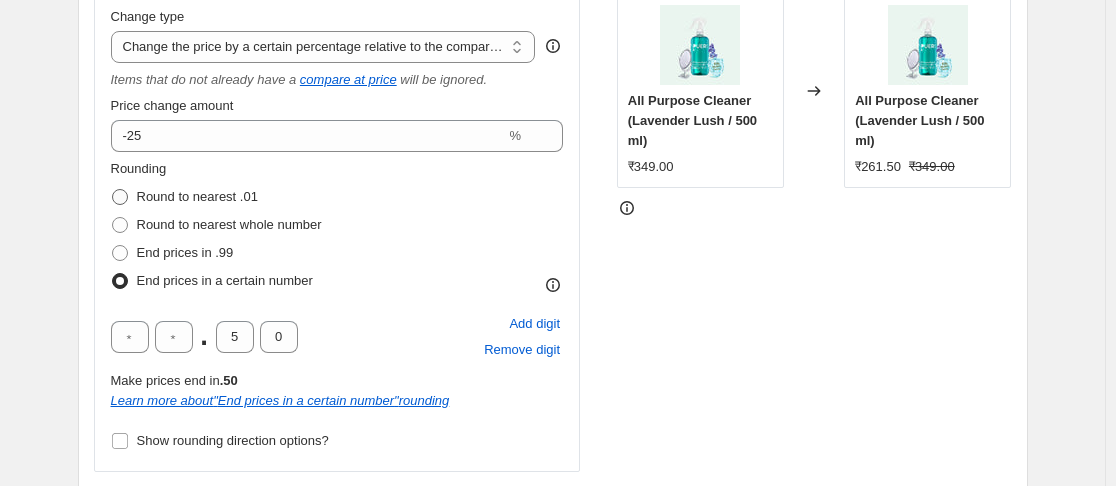 radio on "true" 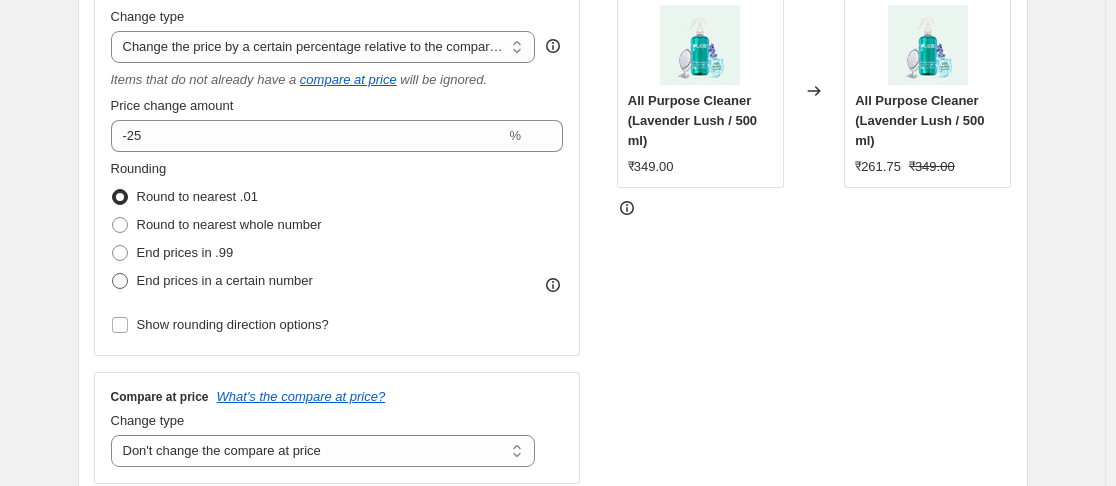 click on "End prices in a certain number" at bounding box center (225, 280) 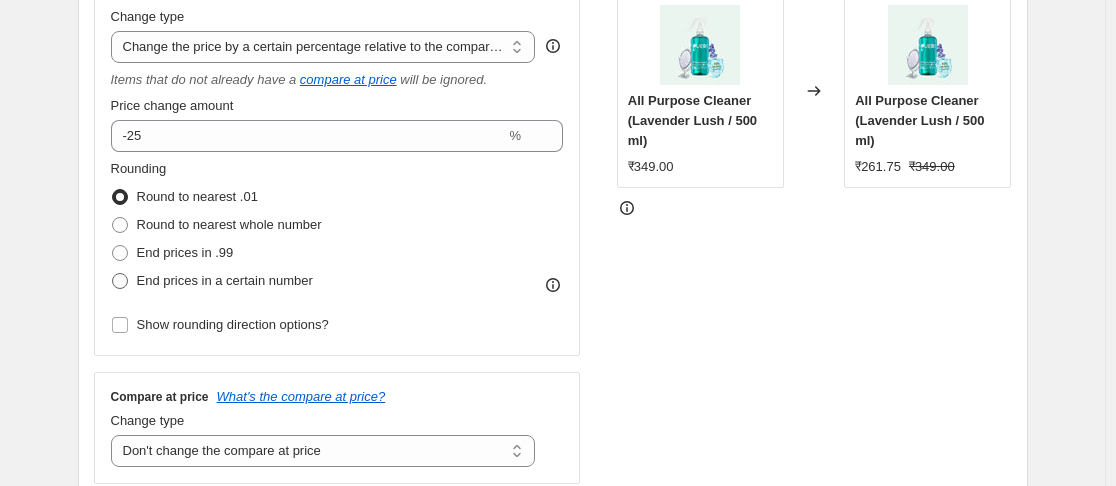 radio on "true" 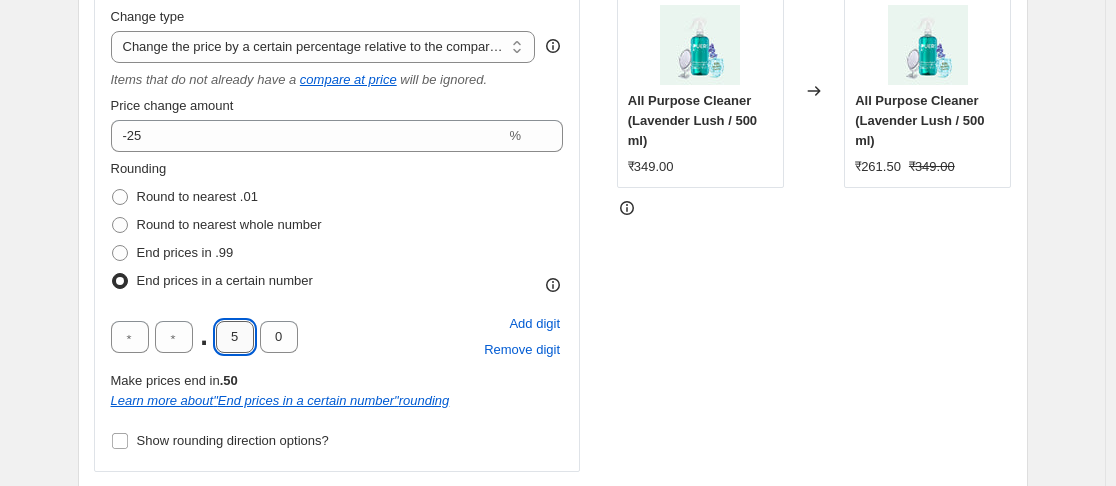 drag, startPoint x: 247, startPoint y: 335, endPoint x: 224, endPoint y: 335, distance: 23 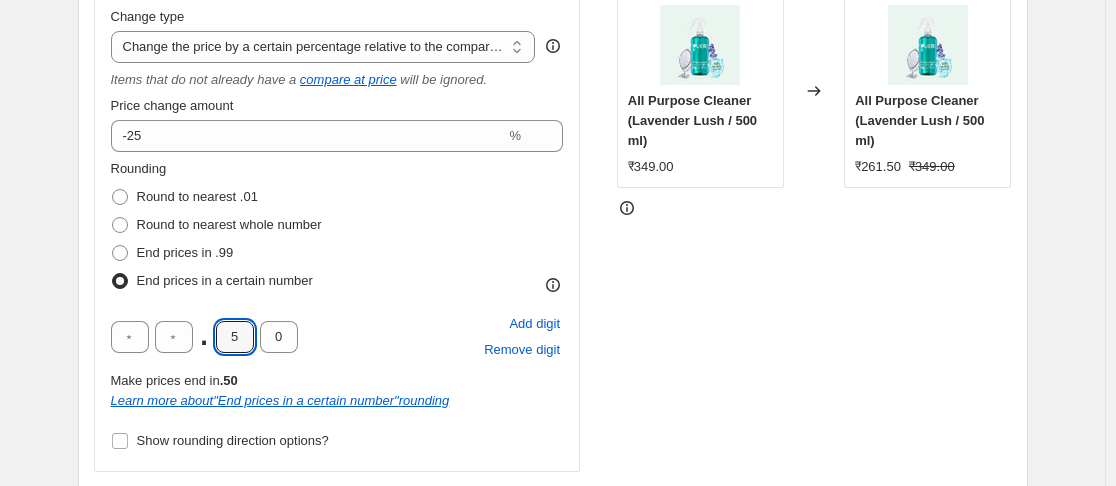 type on "0" 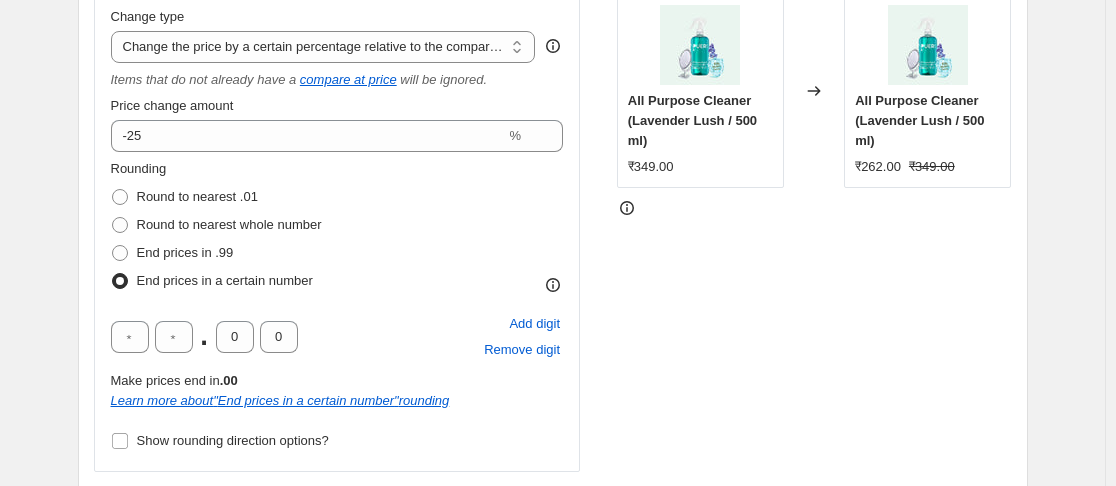 click on "STOREFRONT EXAMPLE All Purpose Cleaner (Lavender Lush / 500 ml) ₹349.00 Changed to All Purpose Cleaner (Lavender Lush / 500 ml) ₹262.00 ₹349.00" at bounding box center (814, 284) 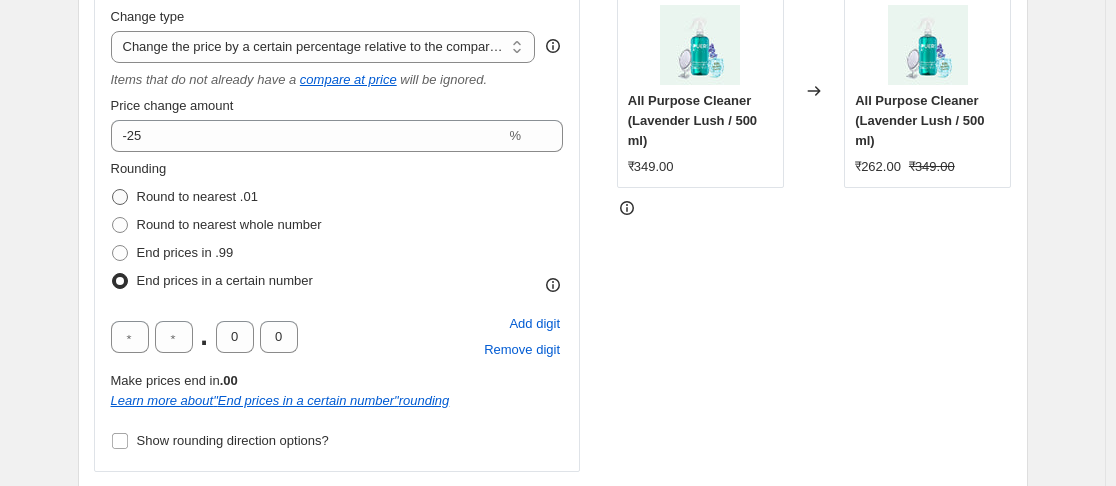 click on "Round to nearest .01" at bounding box center (197, 196) 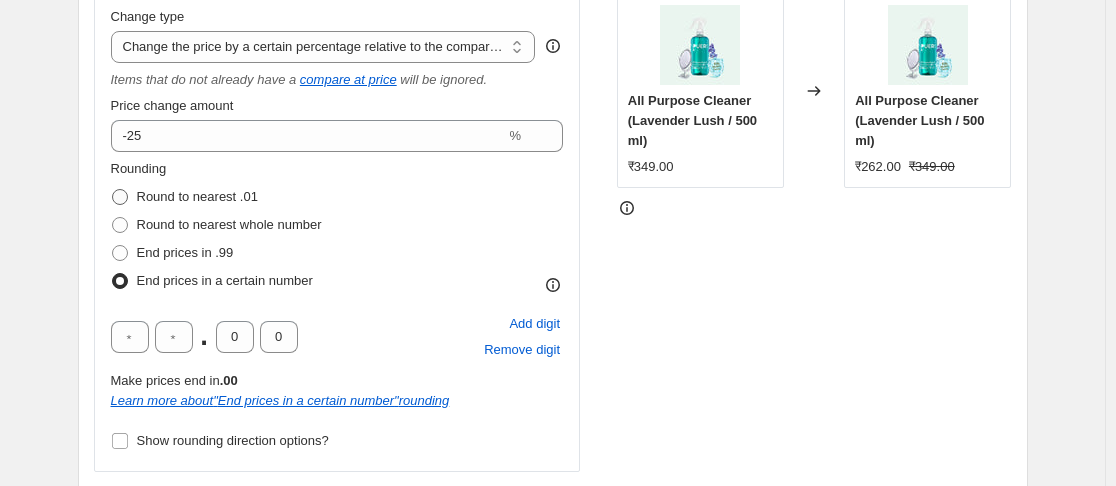 radio on "true" 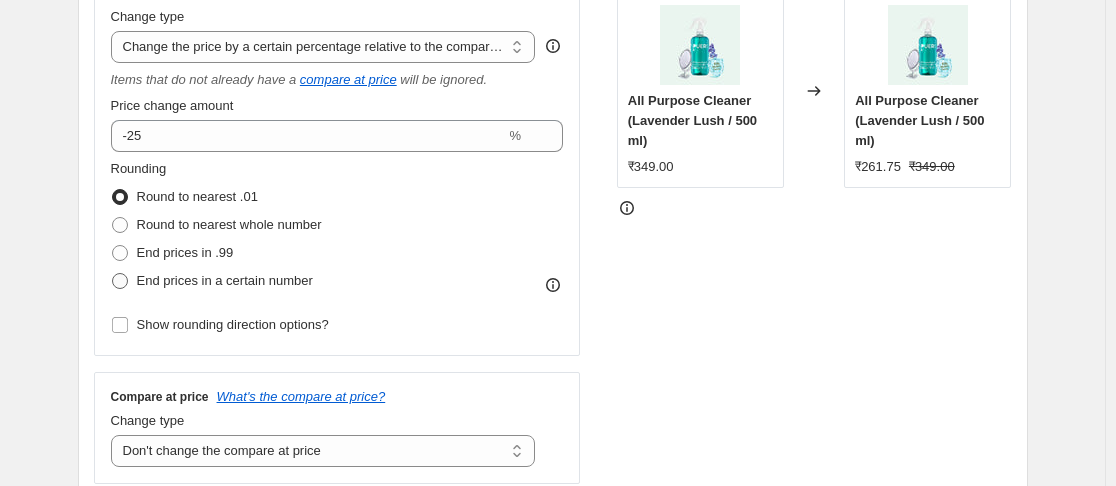 click on "End prices in a certain number" at bounding box center [225, 280] 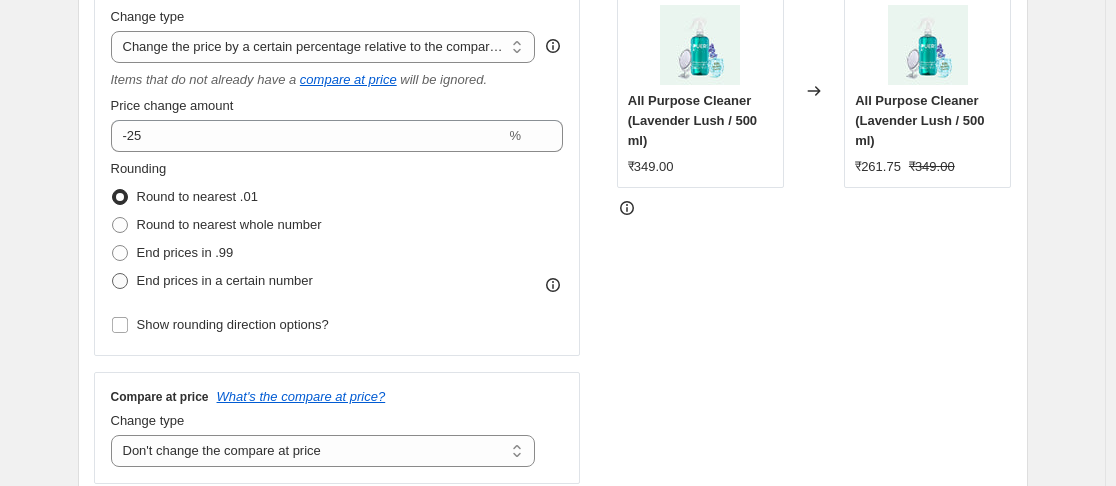 radio on "true" 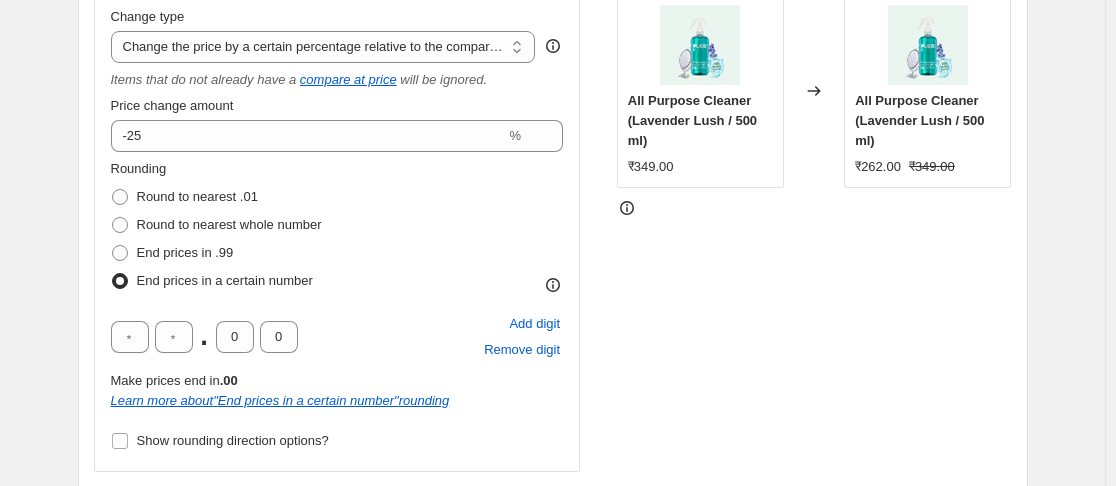 click on "STOREFRONT EXAMPLE All Purpose Cleaner (Lavender Lush / 500 ml) ₹349.00 Changed to All Purpose Cleaner (Lavender Lush / 500 ml) ₹262.00 ₹349.00" at bounding box center [814, 284] 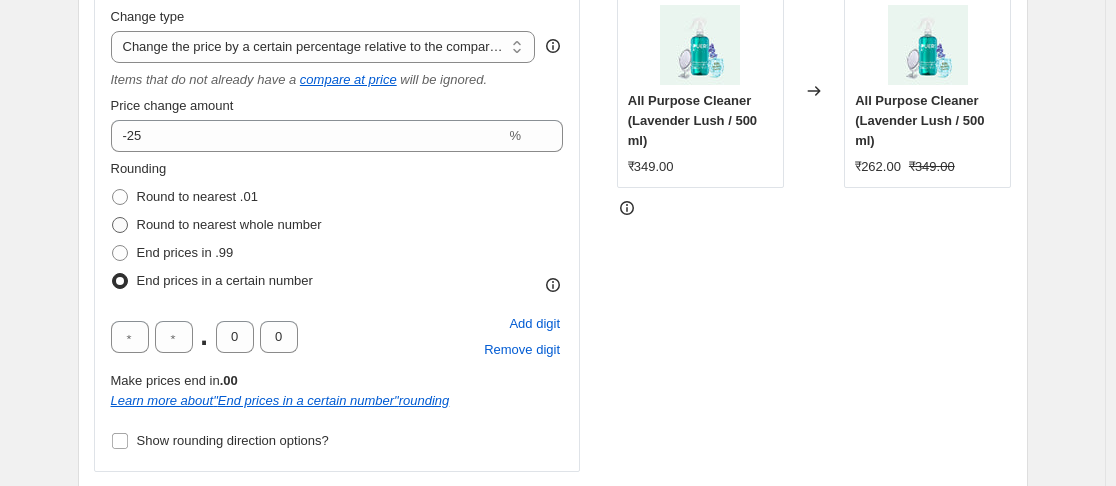 click on "Round to nearest whole number" at bounding box center (229, 224) 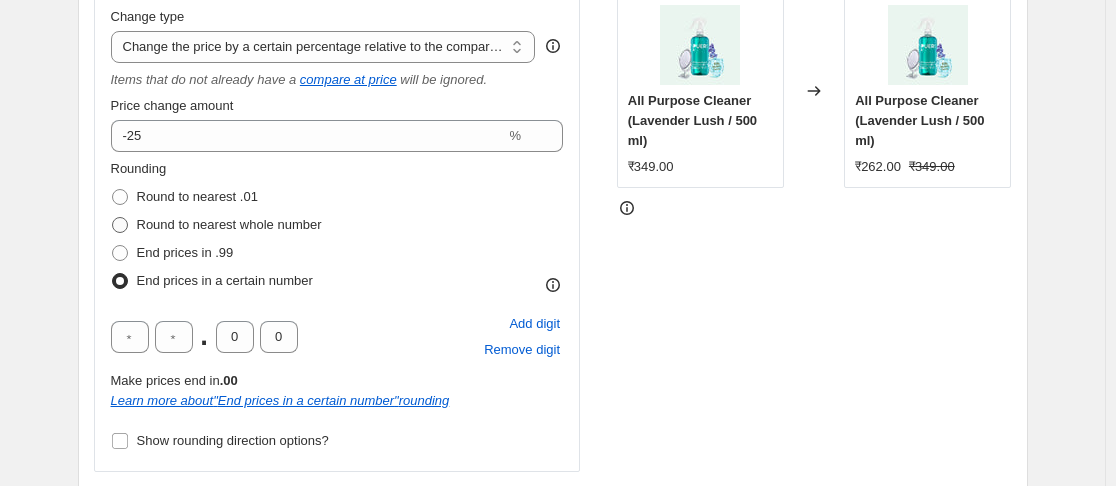 radio on "true" 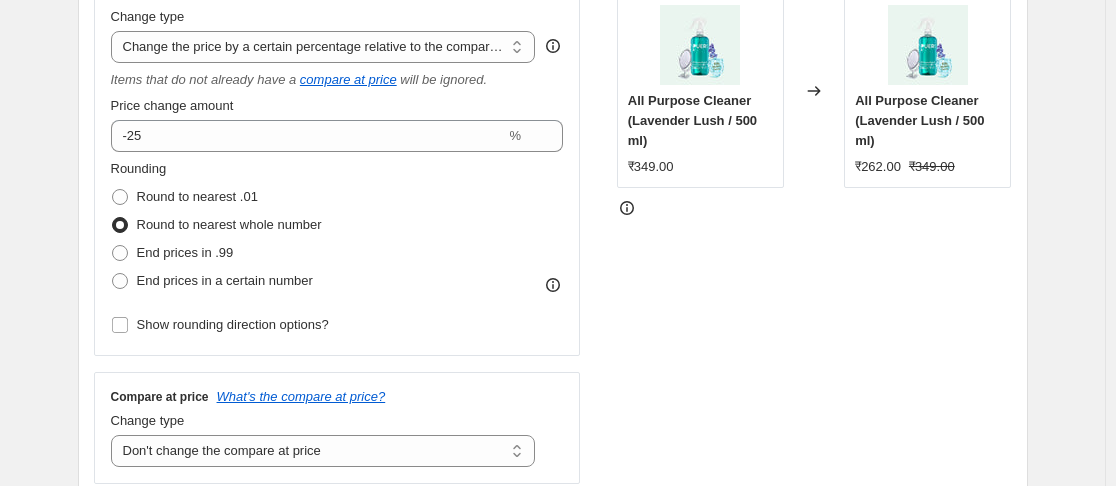 click on "STOREFRONT EXAMPLE All Purpose Cleaner (Lavender Lush / 500 ml) ₹349.00 Changed to All Purpose Cleaner (Lavender Lush / 500 ml) ₹262.00 ₹349.00" at bounding box center (814, 226) 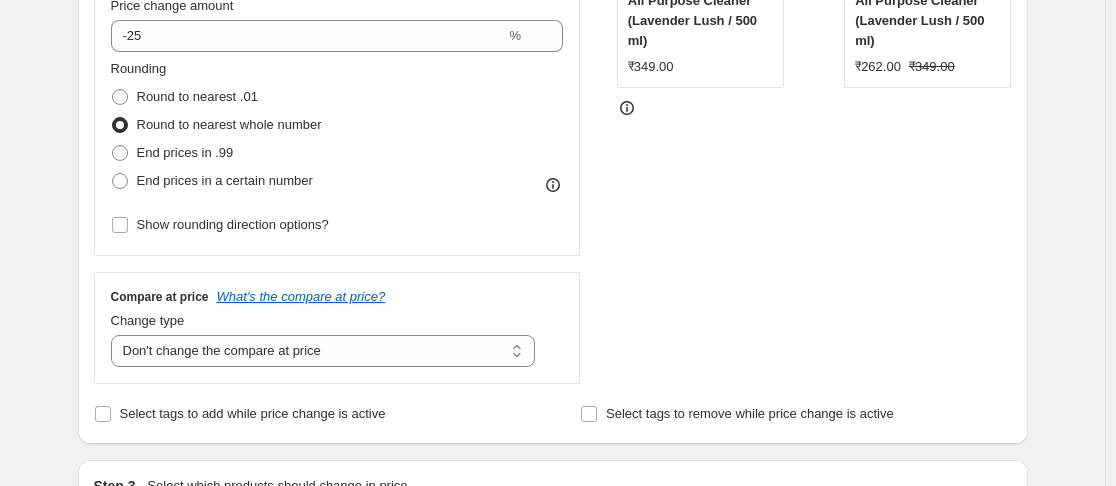 scroll, scrollTop: 400, scrollLeft: 0, axis: vertical 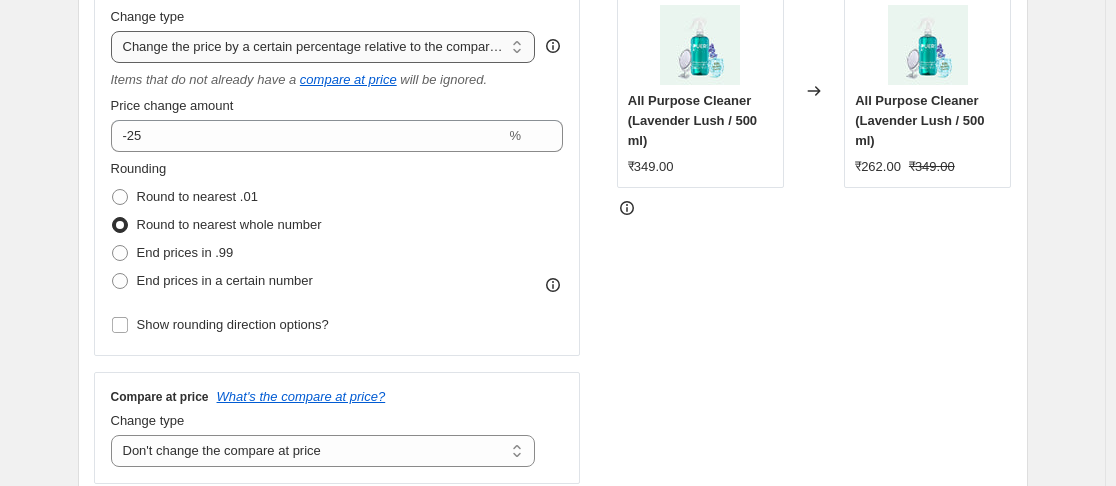 click on "Change the price to a certain amount Change the price by a certain amount Change the price by a certain percentage Change the price to the current compare at price (price before sale) Change the price by a certain amount relative to the compare at price Change the price by a certain percentage relative to the compare at price Don't change the price Change the price by a certain percentage relative to the cost per item Change price to certain cost margin" at bounding box center [323, 47] 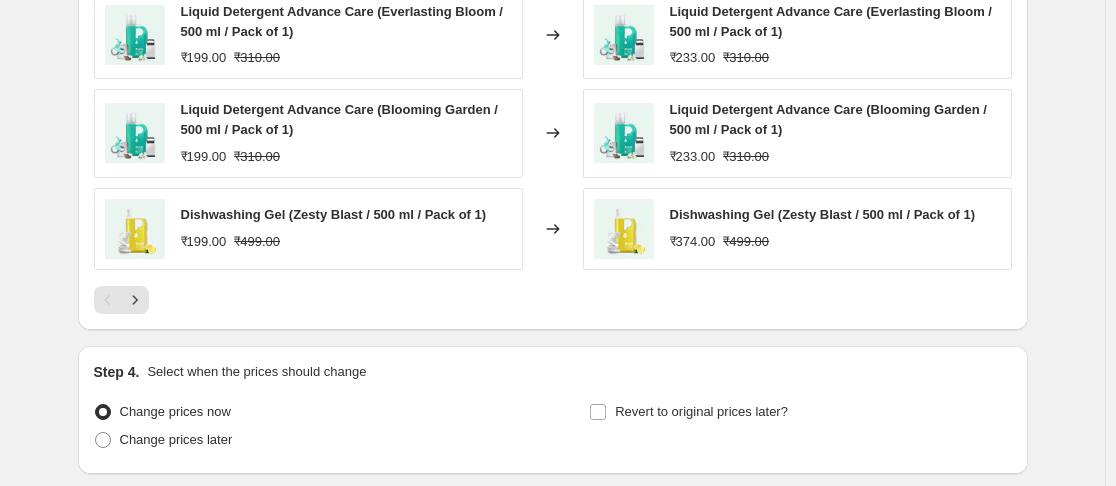 scroll, scrollTop: 1621, scrollLeft: 0, axis: vertical 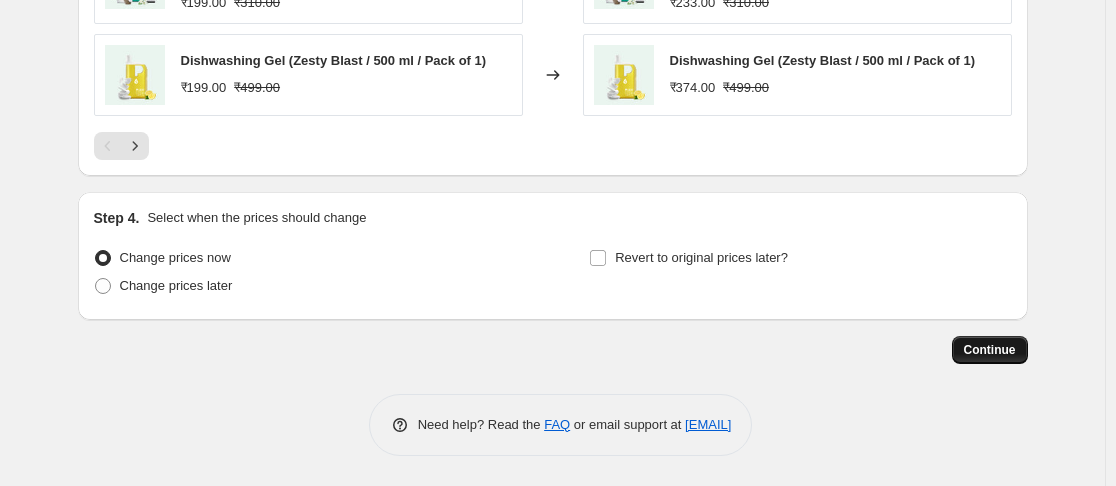 click on "Continue" at bounding box center [990, 350] 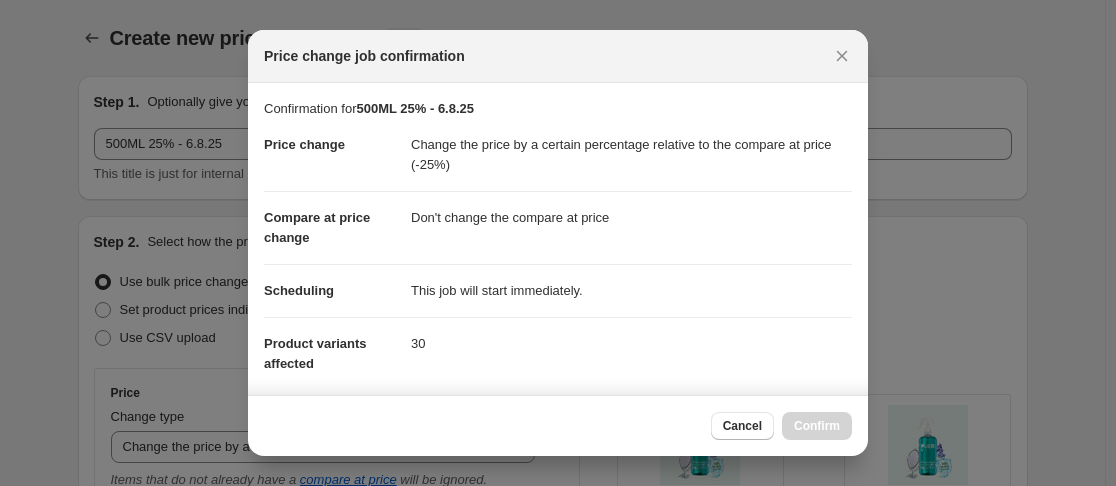 scroll, scrollTop: 1621, scrollLeft: 0, axis: vertical 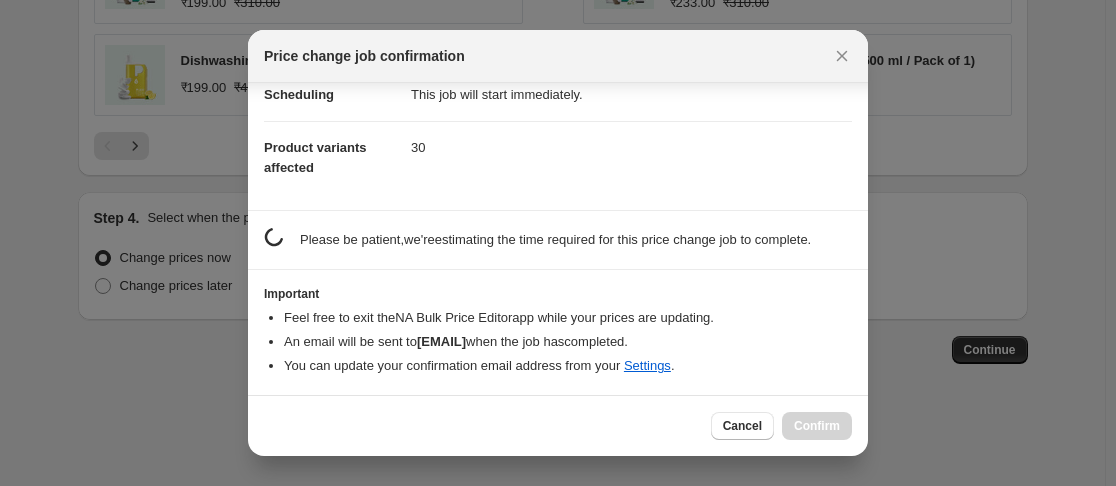 click 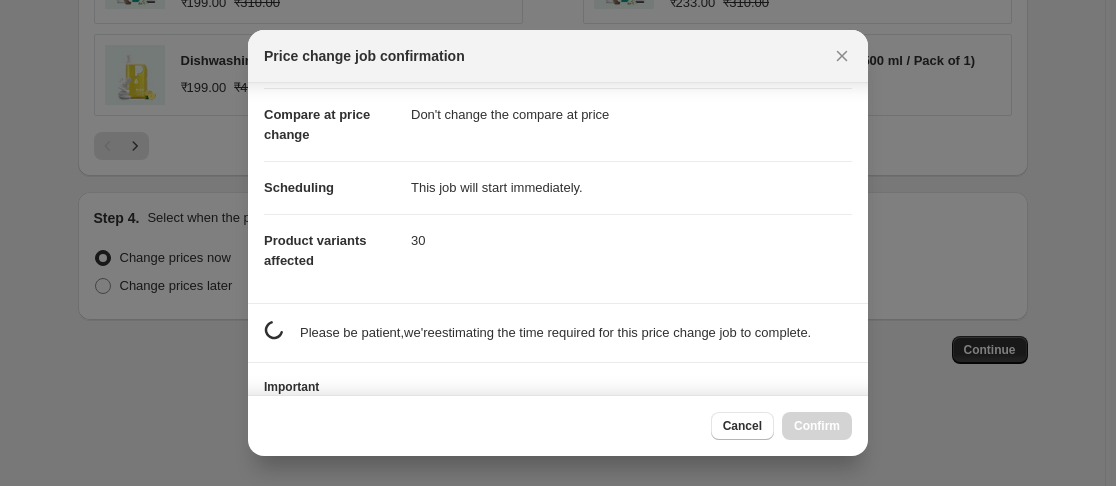 scroll, scrollTop: 196, scrollLeft: 0, axis: vertical 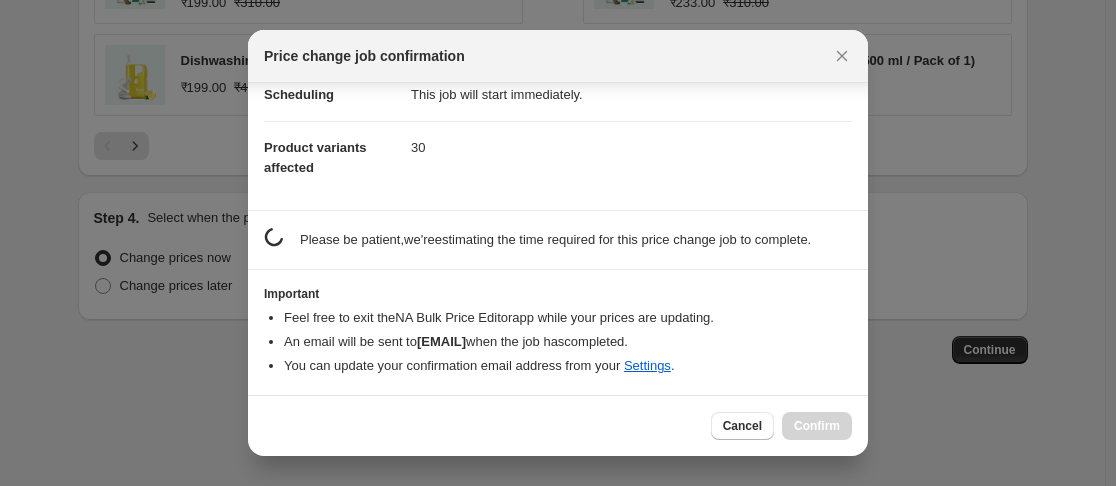 click 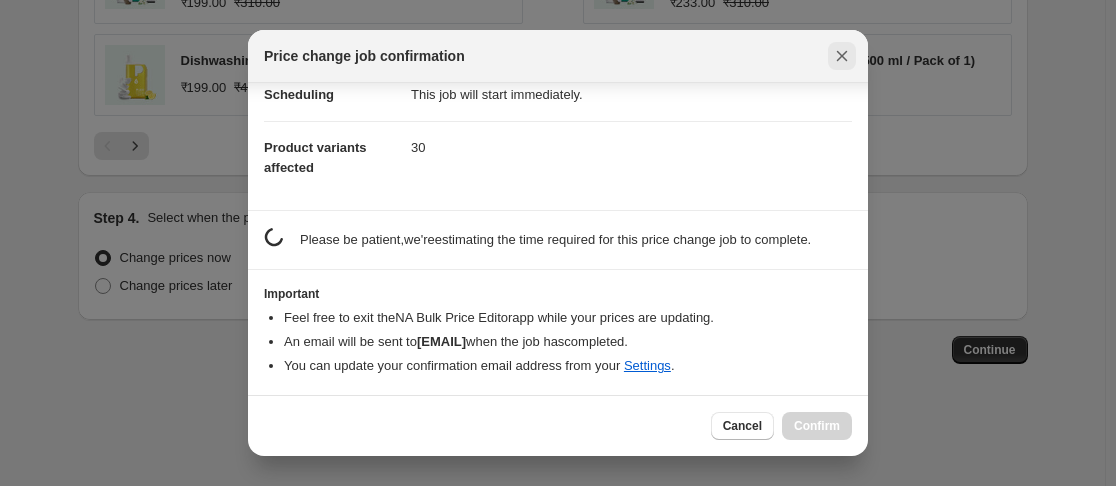 click 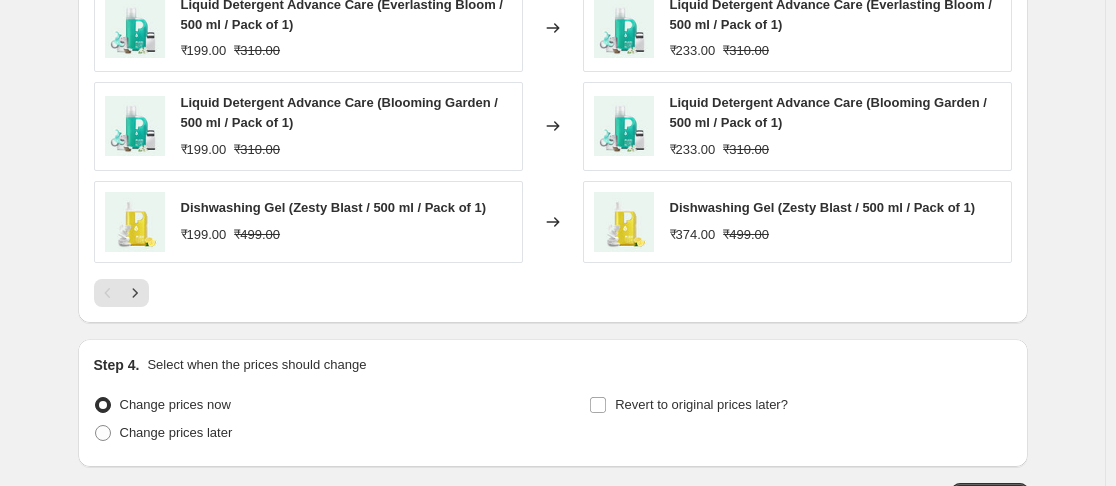 scroll, scrollTop: 1621, scrollLeft: 0, axis: vertical 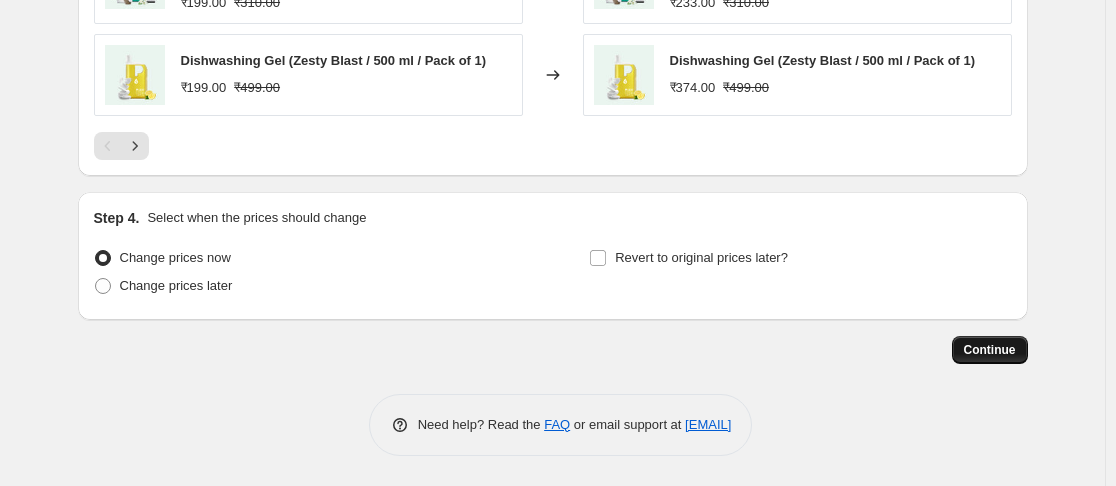 click on "Continue" at bounding box center (990, 350) 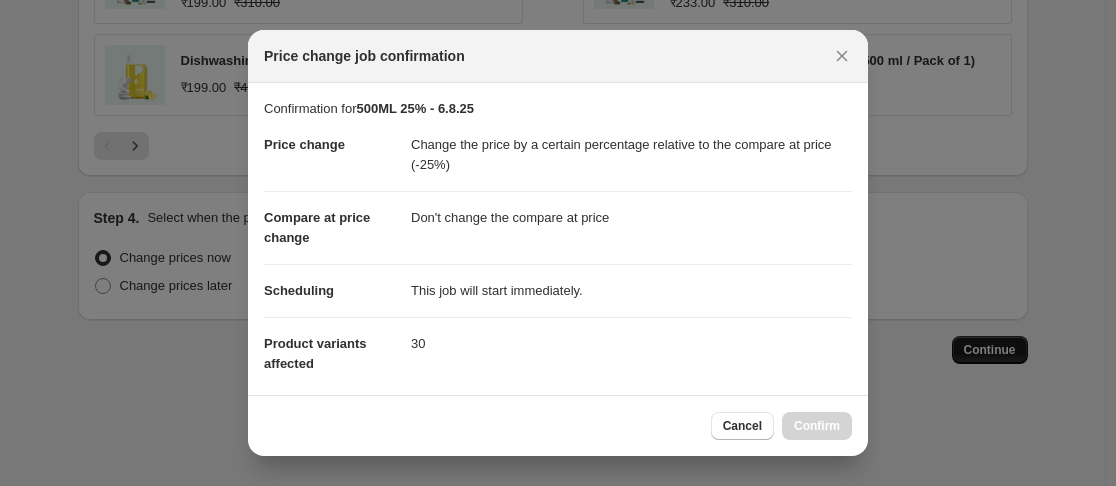 scroll, scrollTop: 0, scrollLeft: 0, axis: both 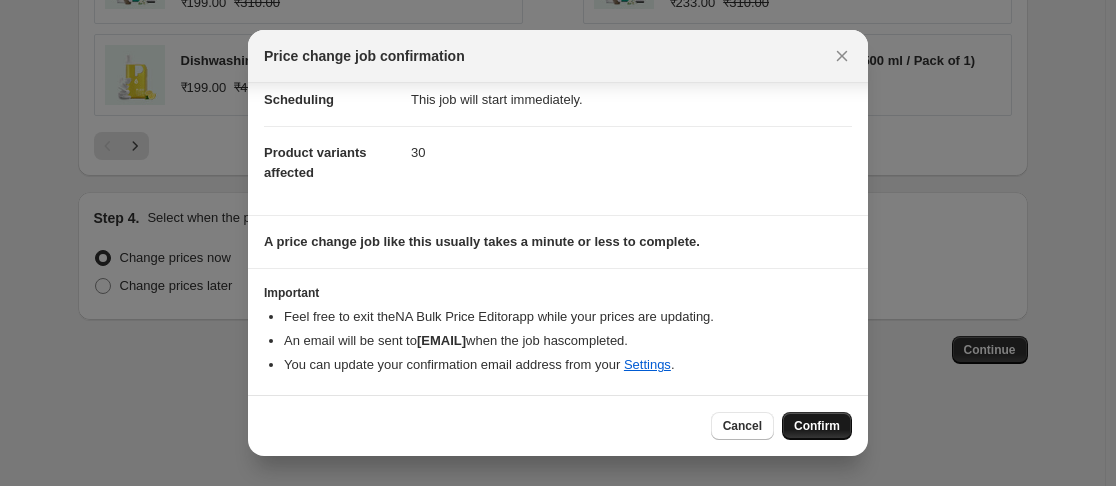 click on "Confirm" at bounding box center (817, 426) 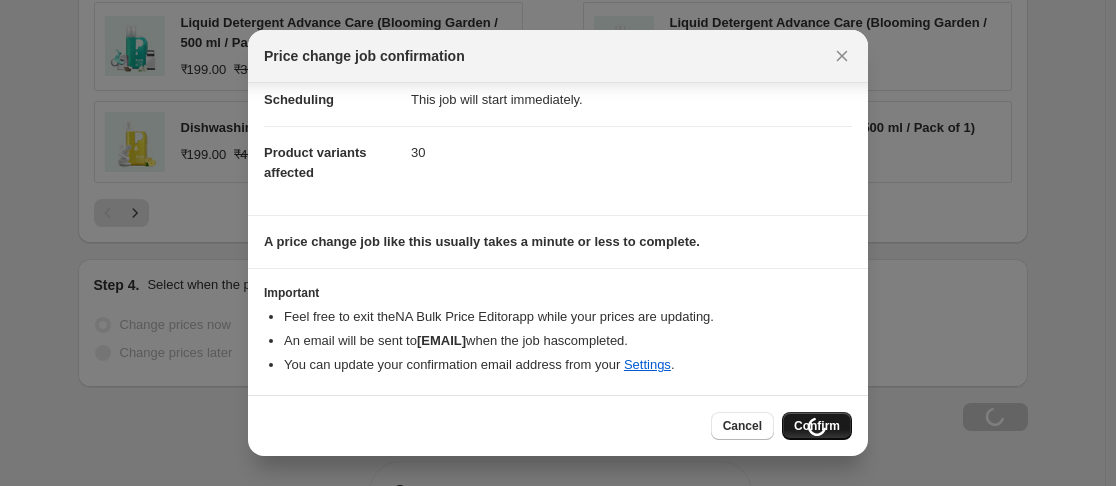 scroll, scrollTop: 1689, scrollLeft: 0, axis: vertical 